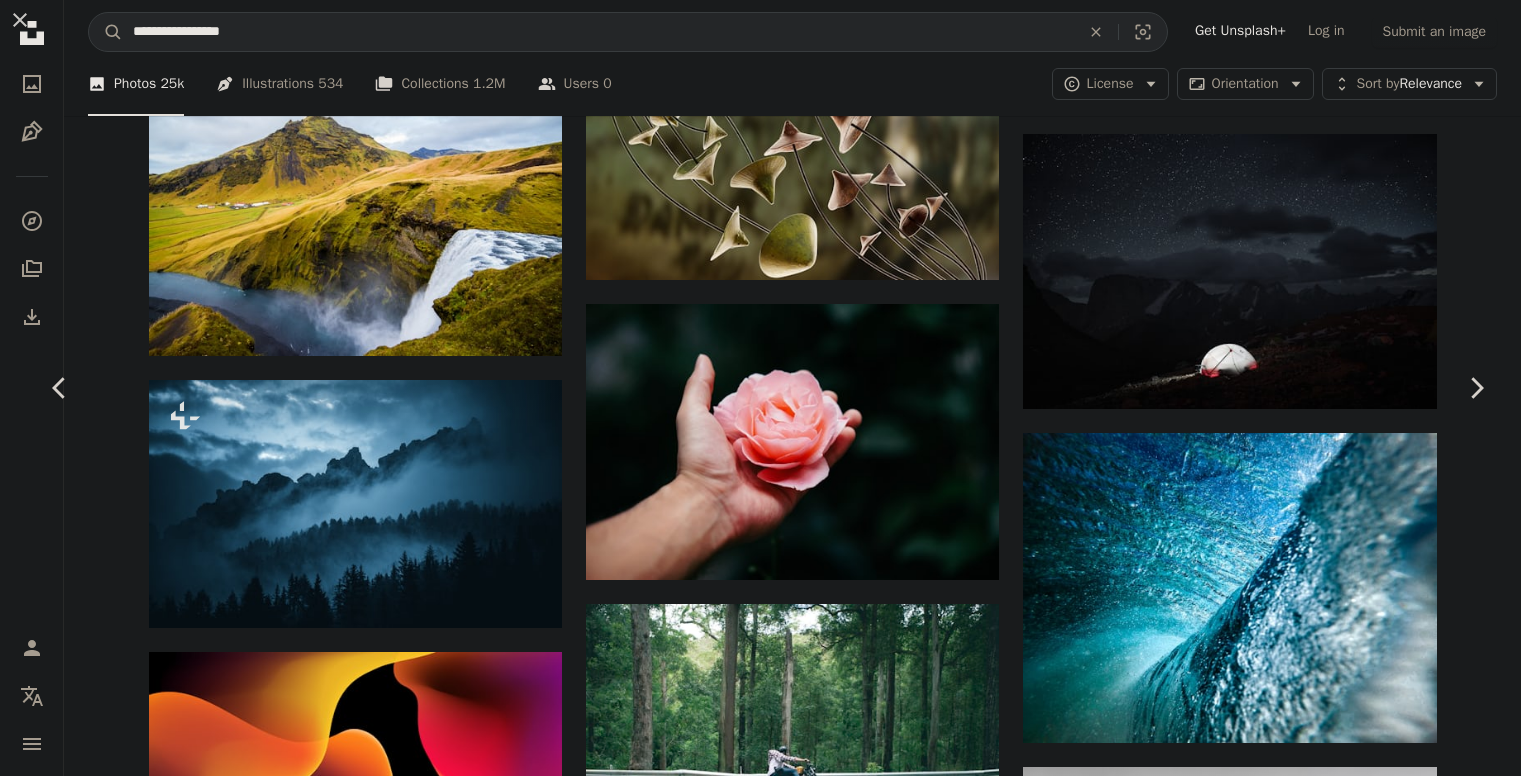 click on "A lock Download" at bounding box center [1311, 3362] 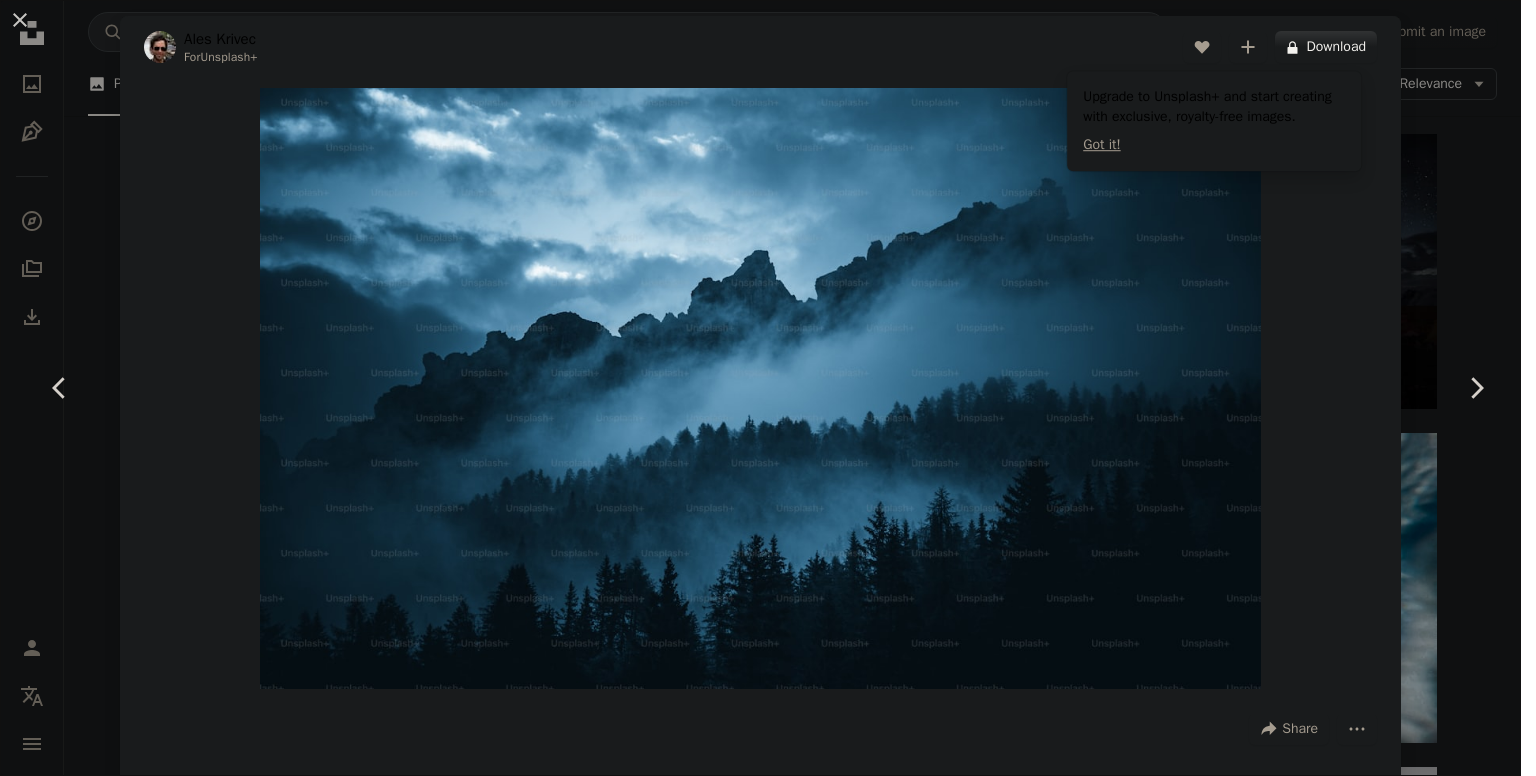 scroll, scrollTop: 0, scrollLeft: 0, axis: both 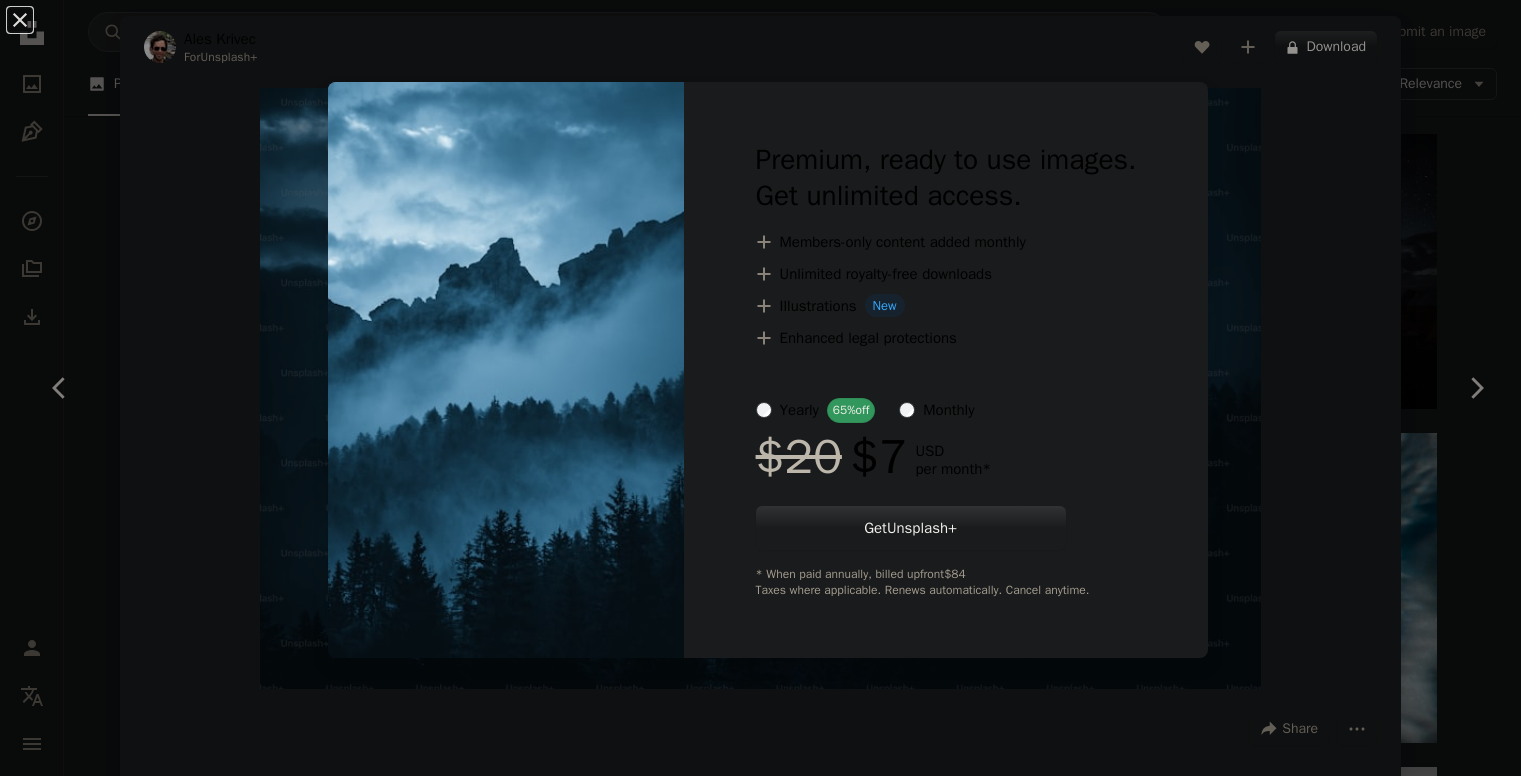 click on "An X shape Premium, ready to use images. Get unlimited access. A plus sign Members-only content added monthly A plus sign Unlimited royalty-free downloads A plus sign Illustrations  New A plus sign Enhanced legal protections yearly 65%  off monthly $20   $7 USD per month * Get  Unsplash+ * When paid annually, billed upfront  $84 Taxes where applicable. Renews automatically. Cancel anytime." at bounding box center (768, 388) 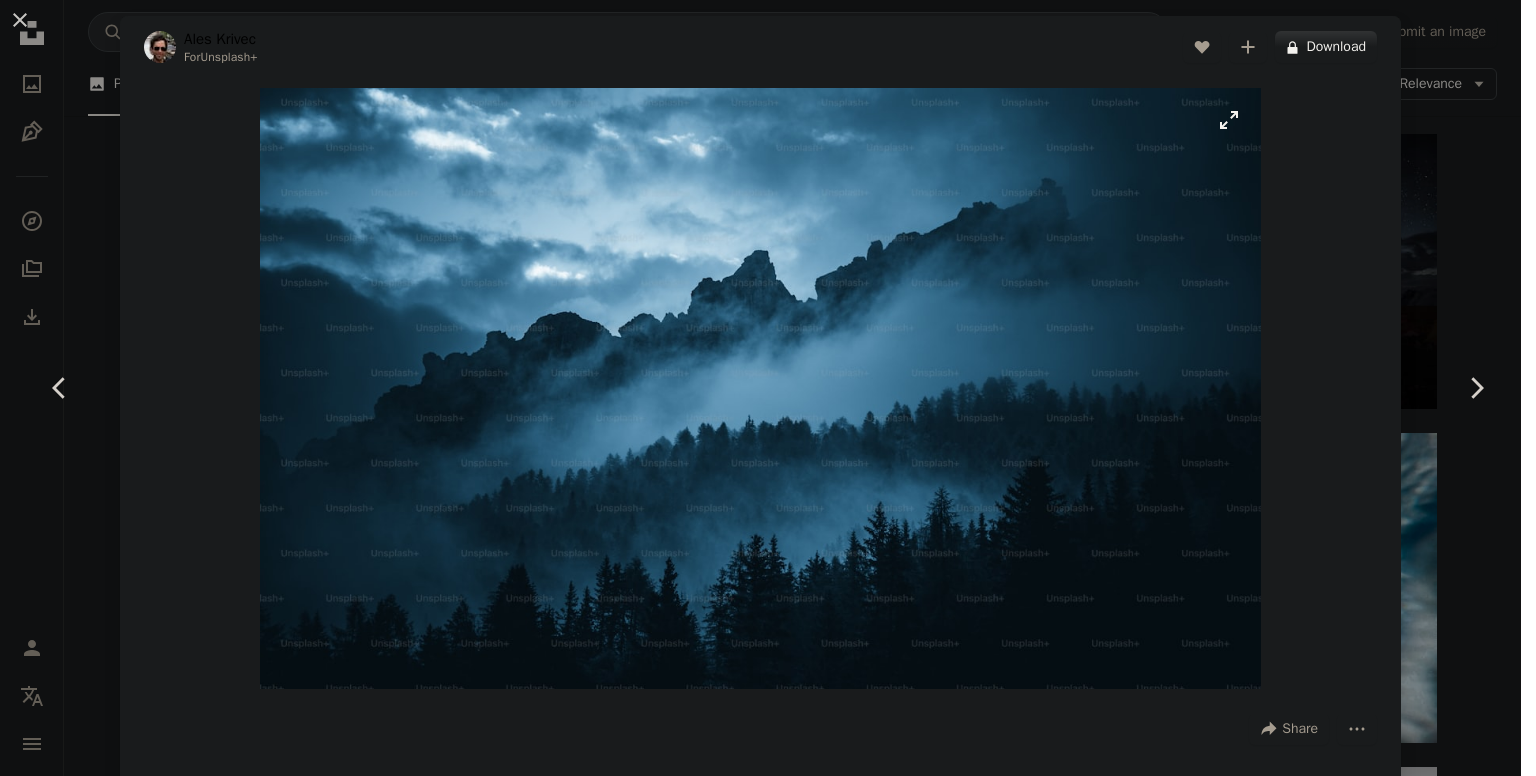click at bounding box center (761, 388) 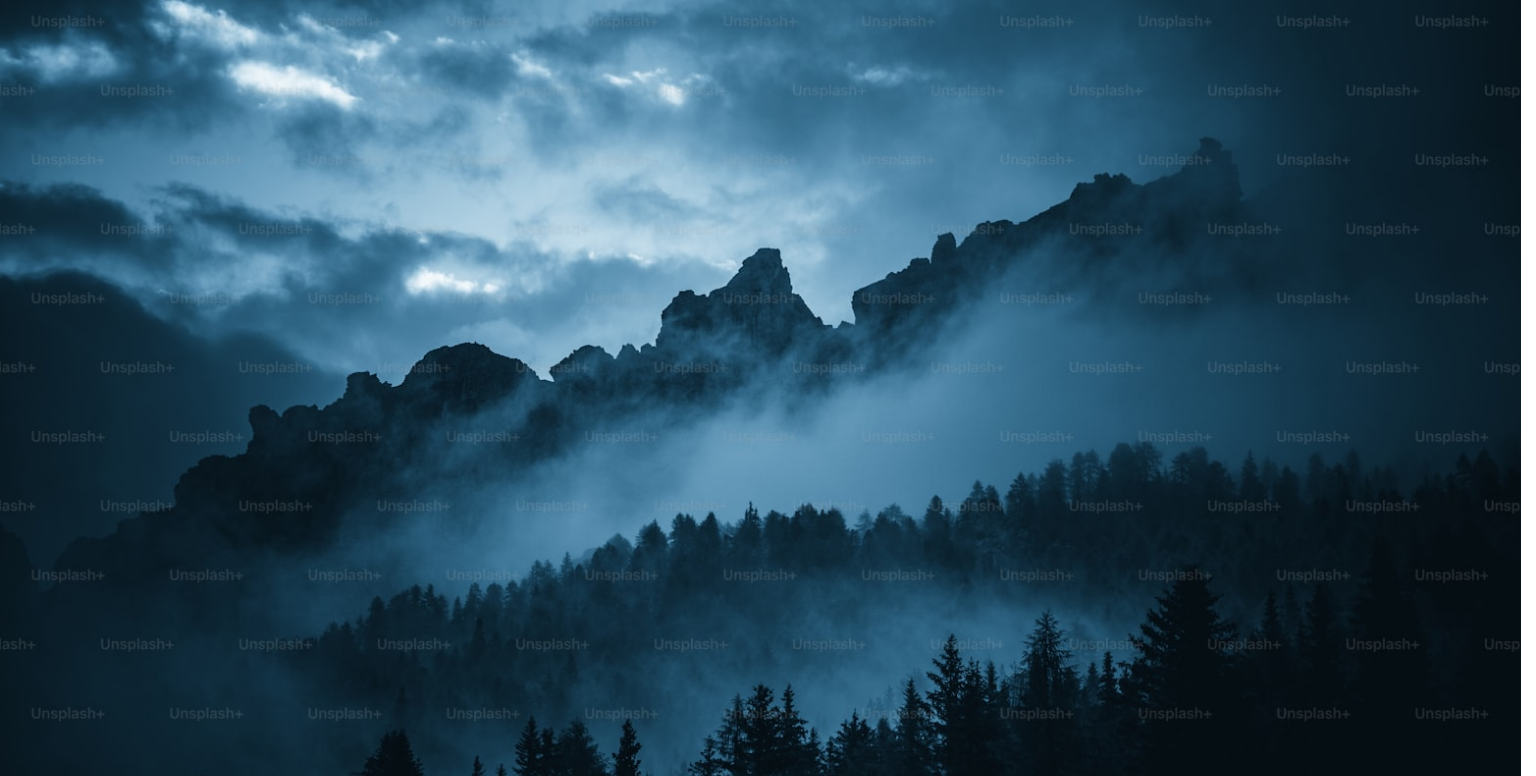 scroll, scrollTop: 64, scrollLeft: 0, axis: vertical 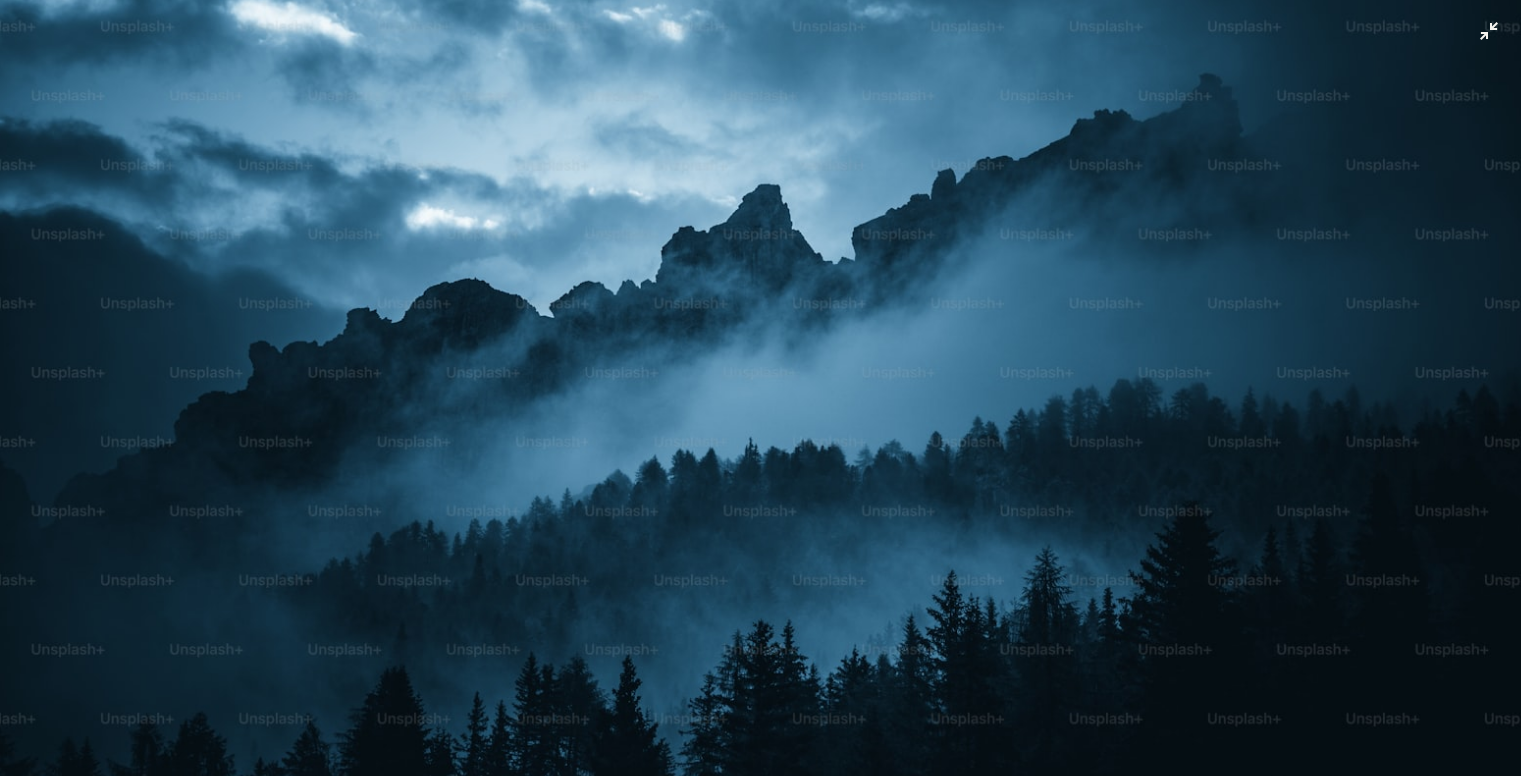 type 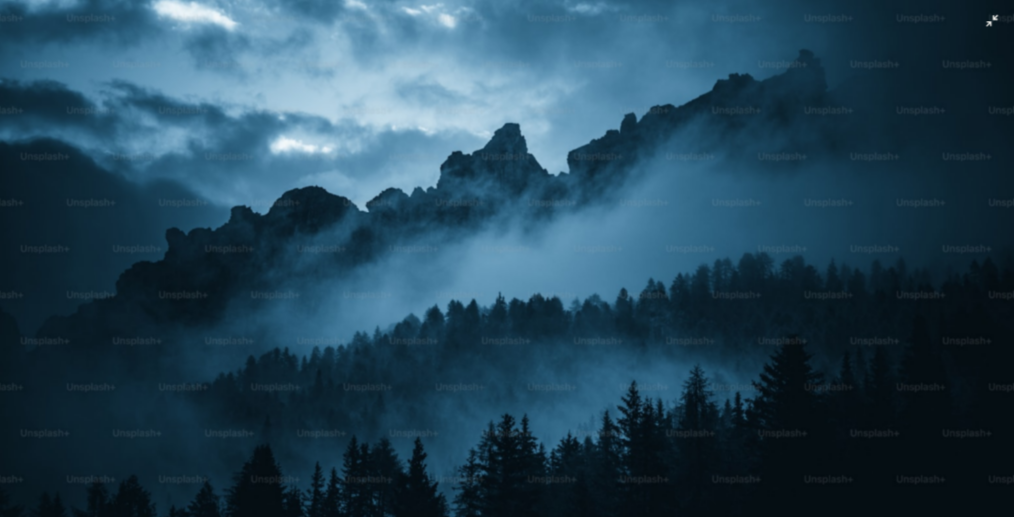 scroll, scrollTop: 30778, scrollLeft: 0, axis: vertical 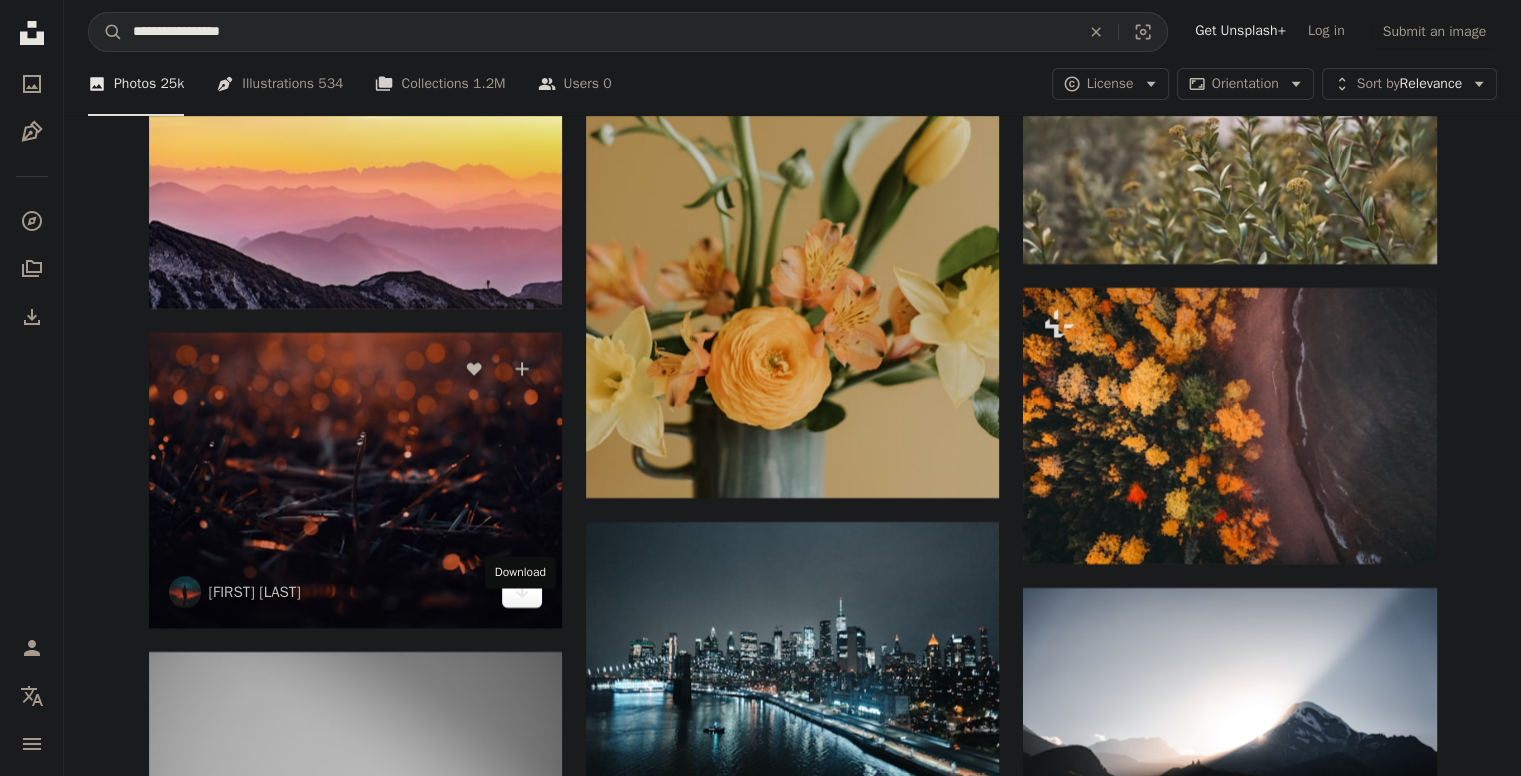 click on "Arrow pointing down" 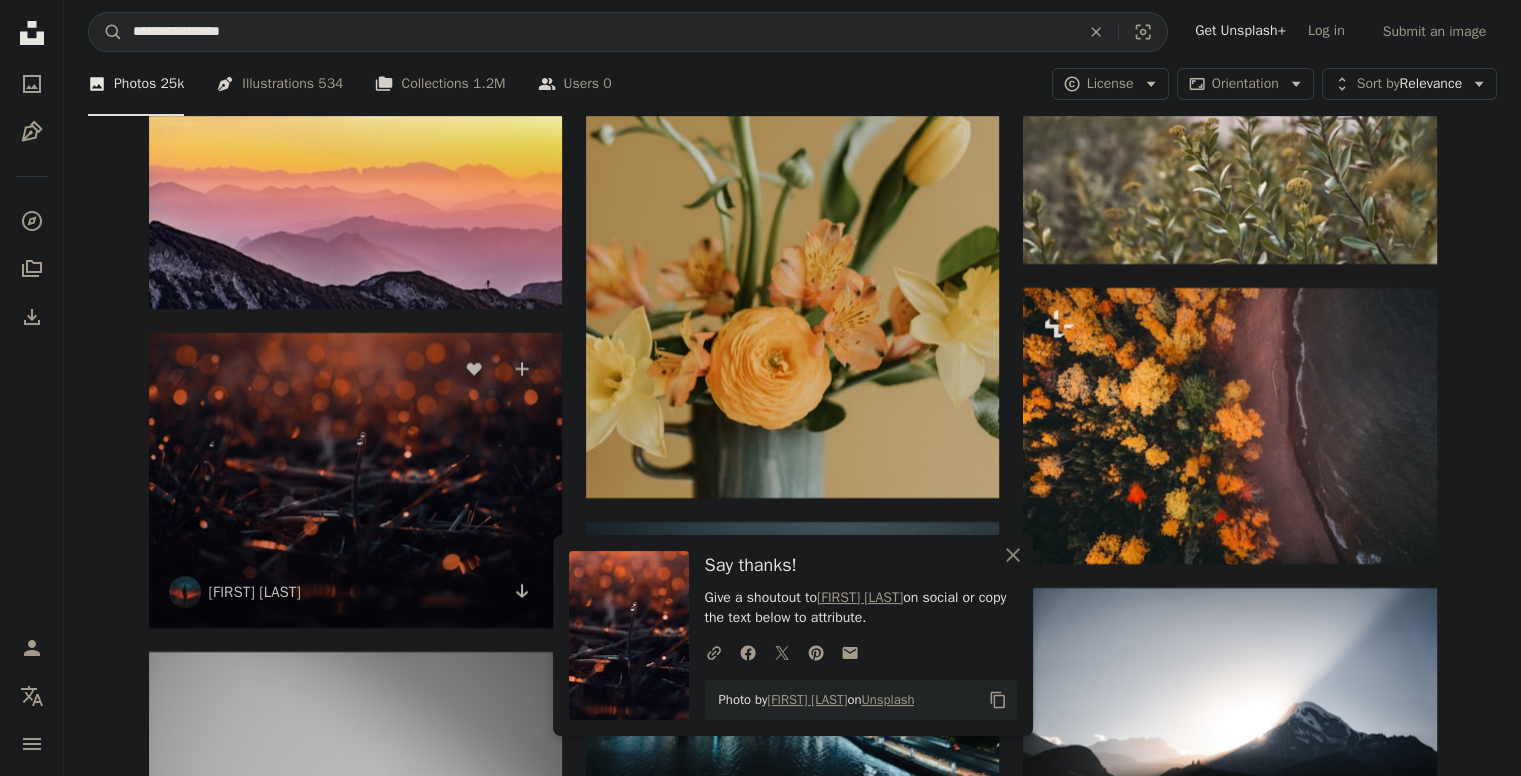 click at bounding box center (355, 480) 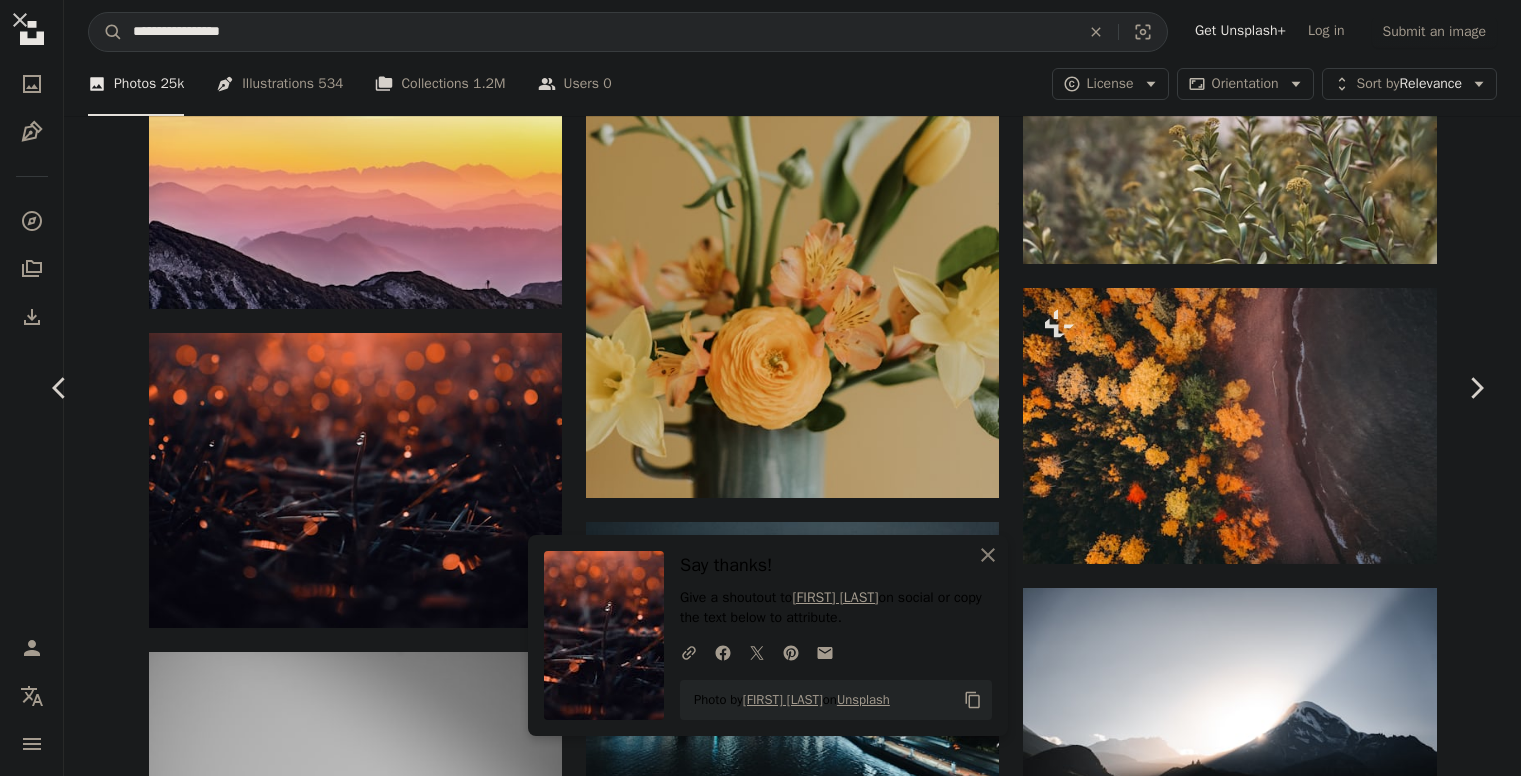 click on "More Actions" 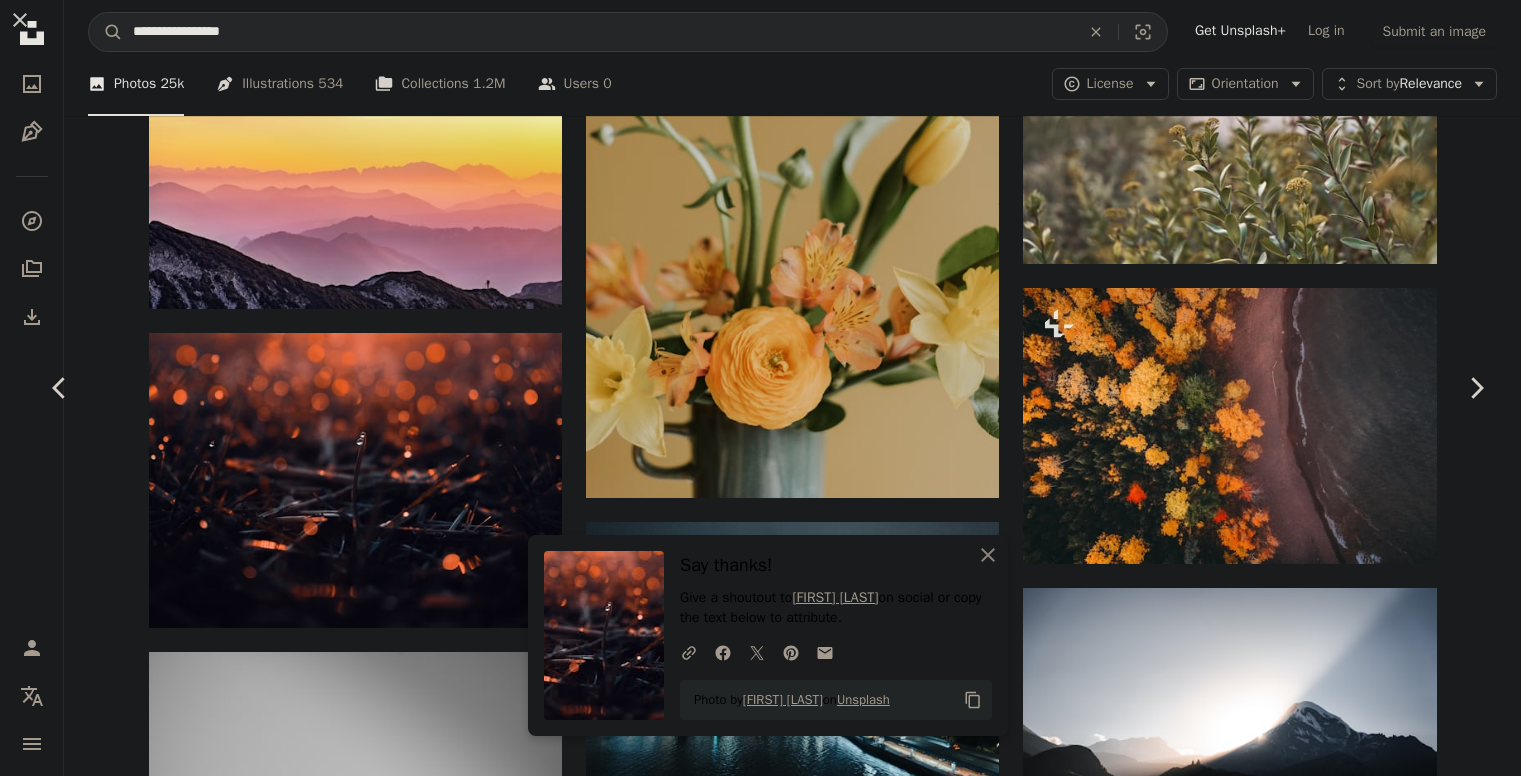 click on "More Actions" 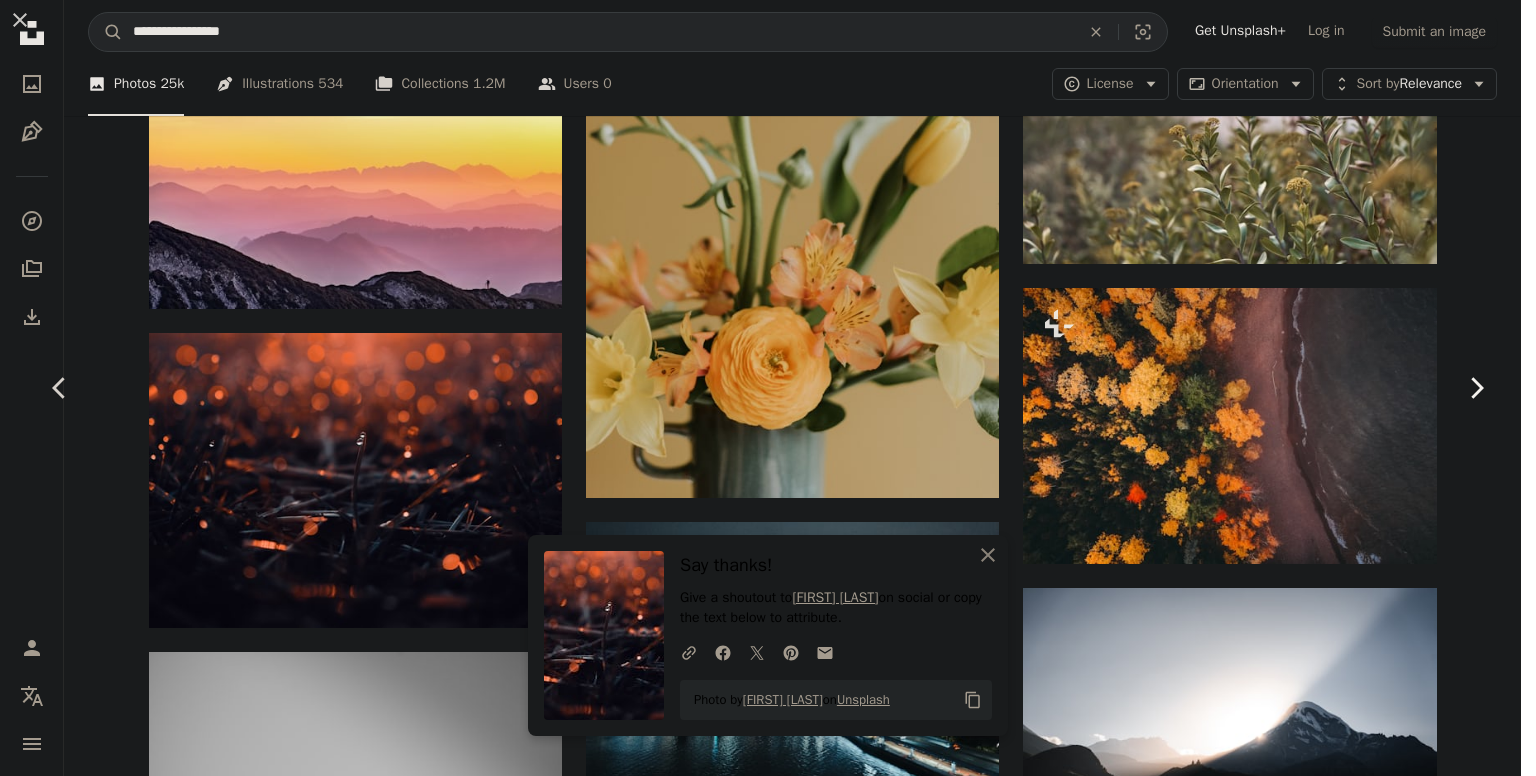 click on "Chevron right" at bounding box center (1476, 388) 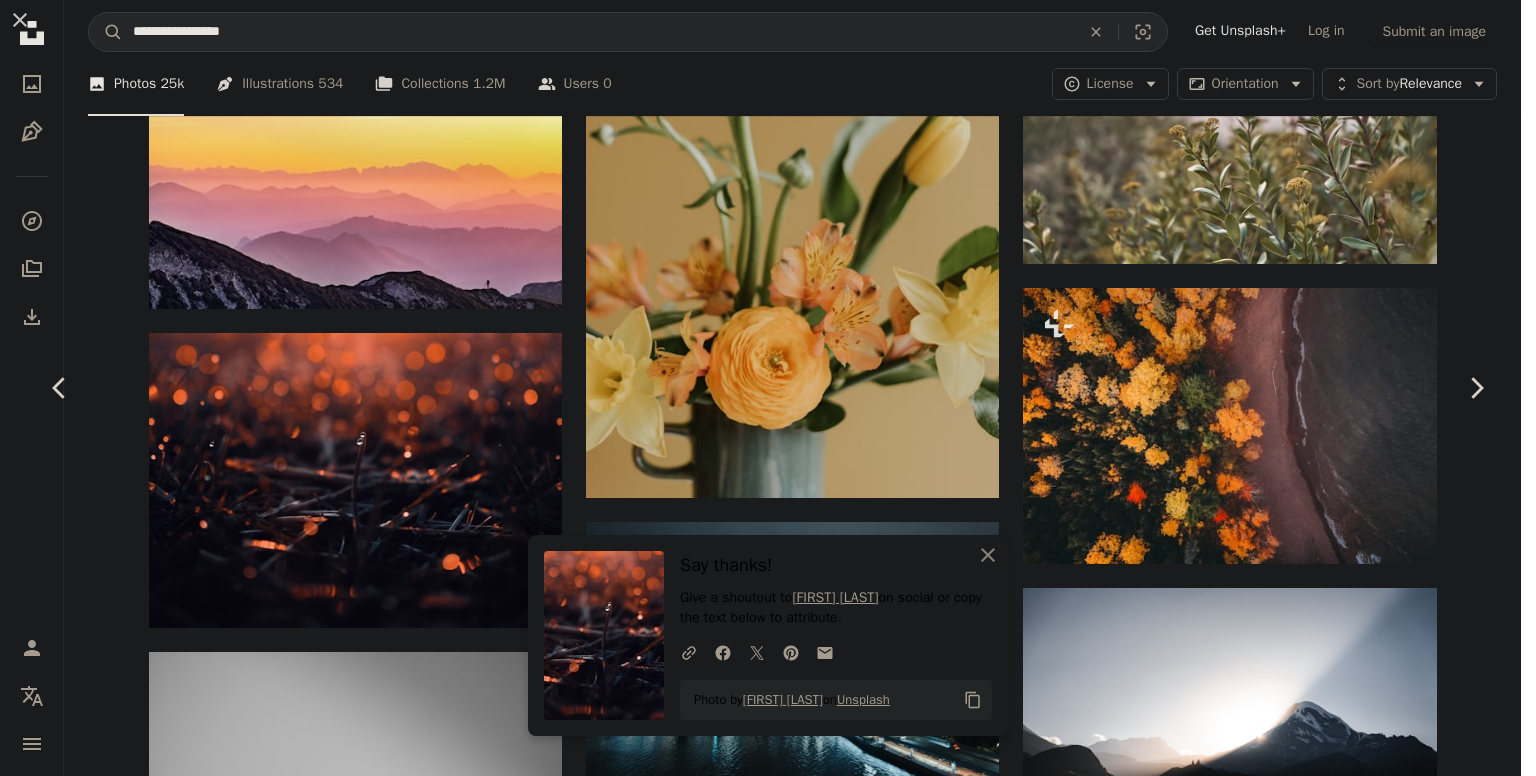 click on "Photo by [FIRST] [LAST] on Unsplash
Copy content [FIRST] [LAST] [FIRST] [LAST] March [DAY], [YEAR]" at bounding box center [760, 4240] 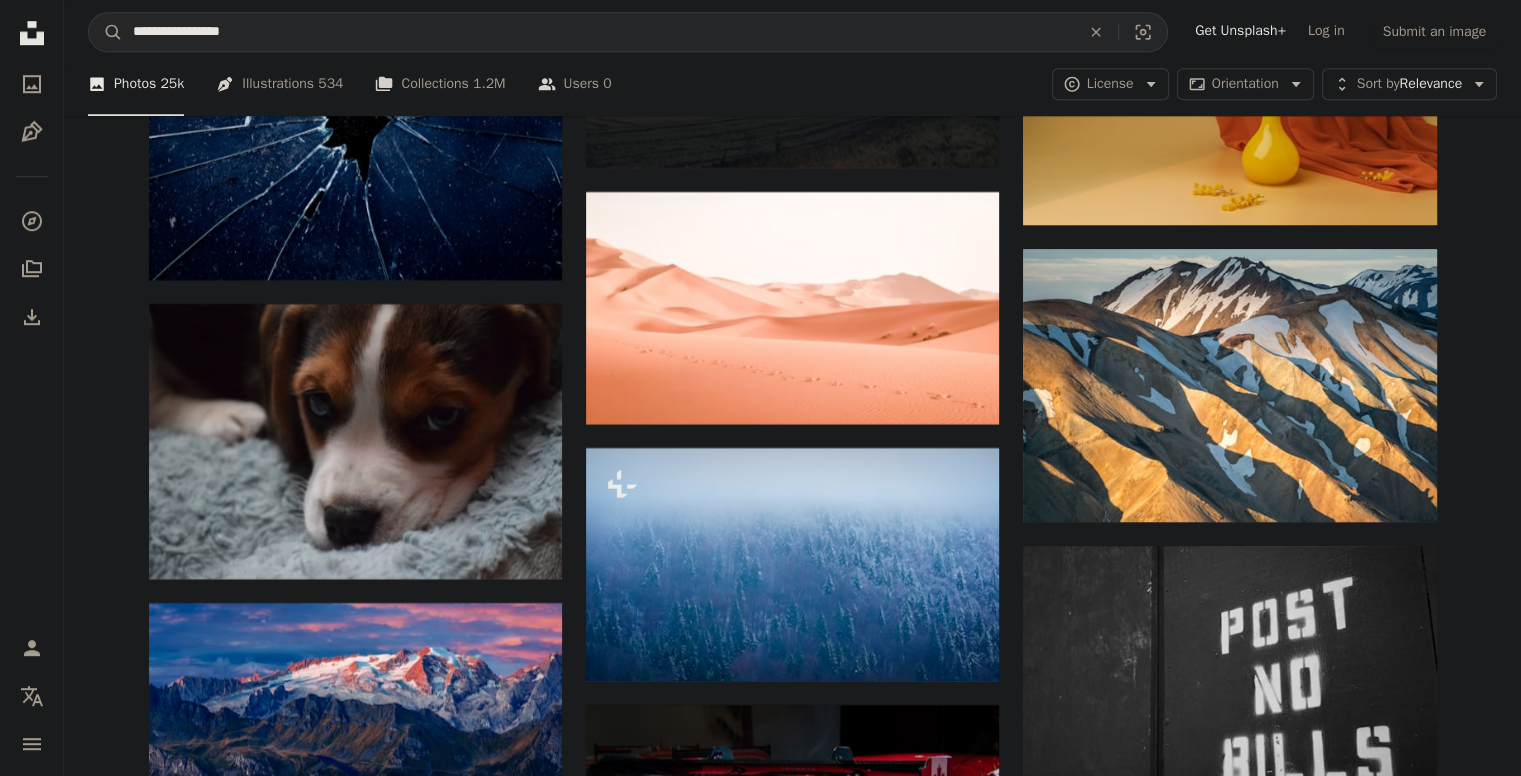 scroll, scrollTop: 48912, scrollLeft: 0, axis: vertical 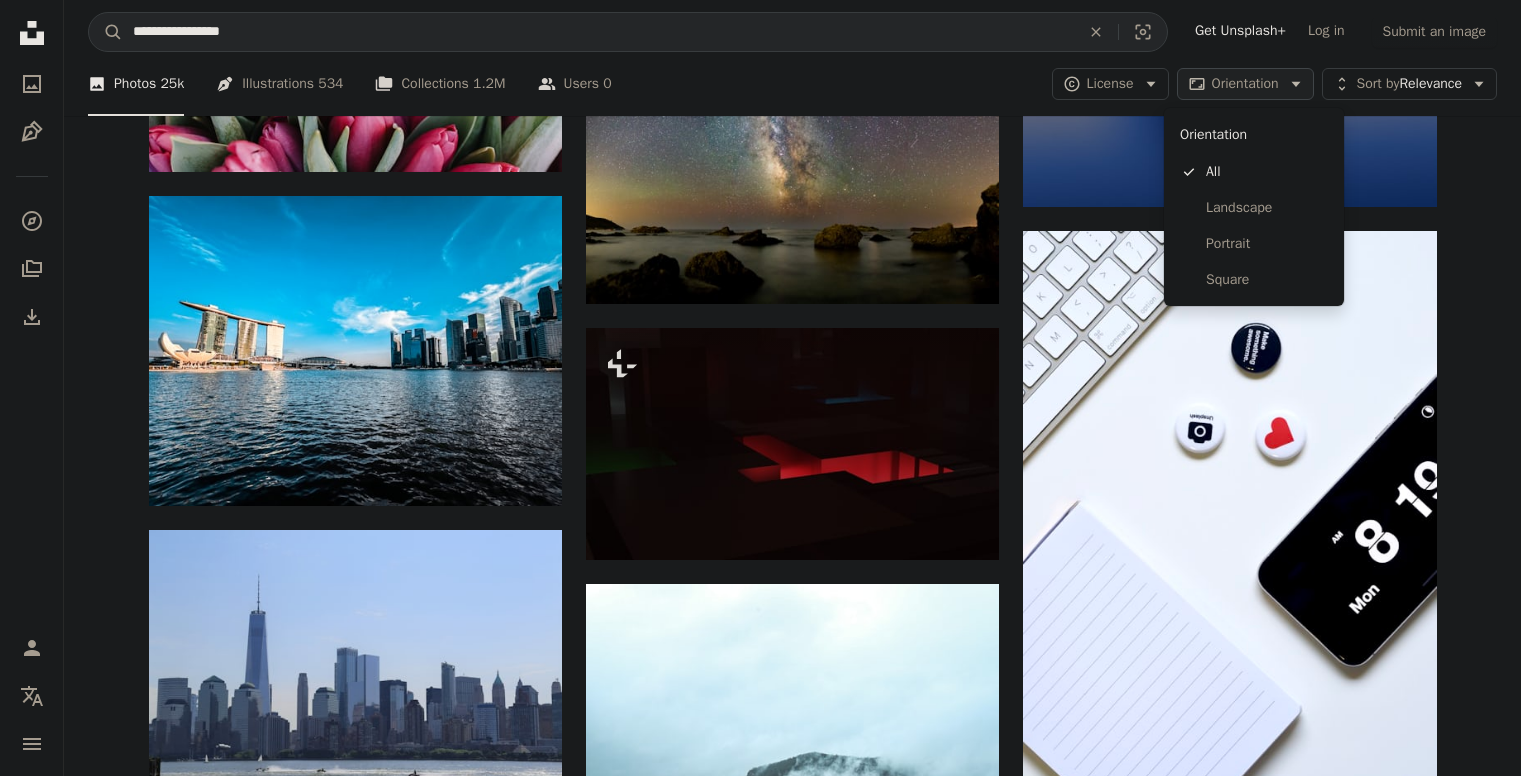 click on "Orientation" at bounding box center (1245, 83) 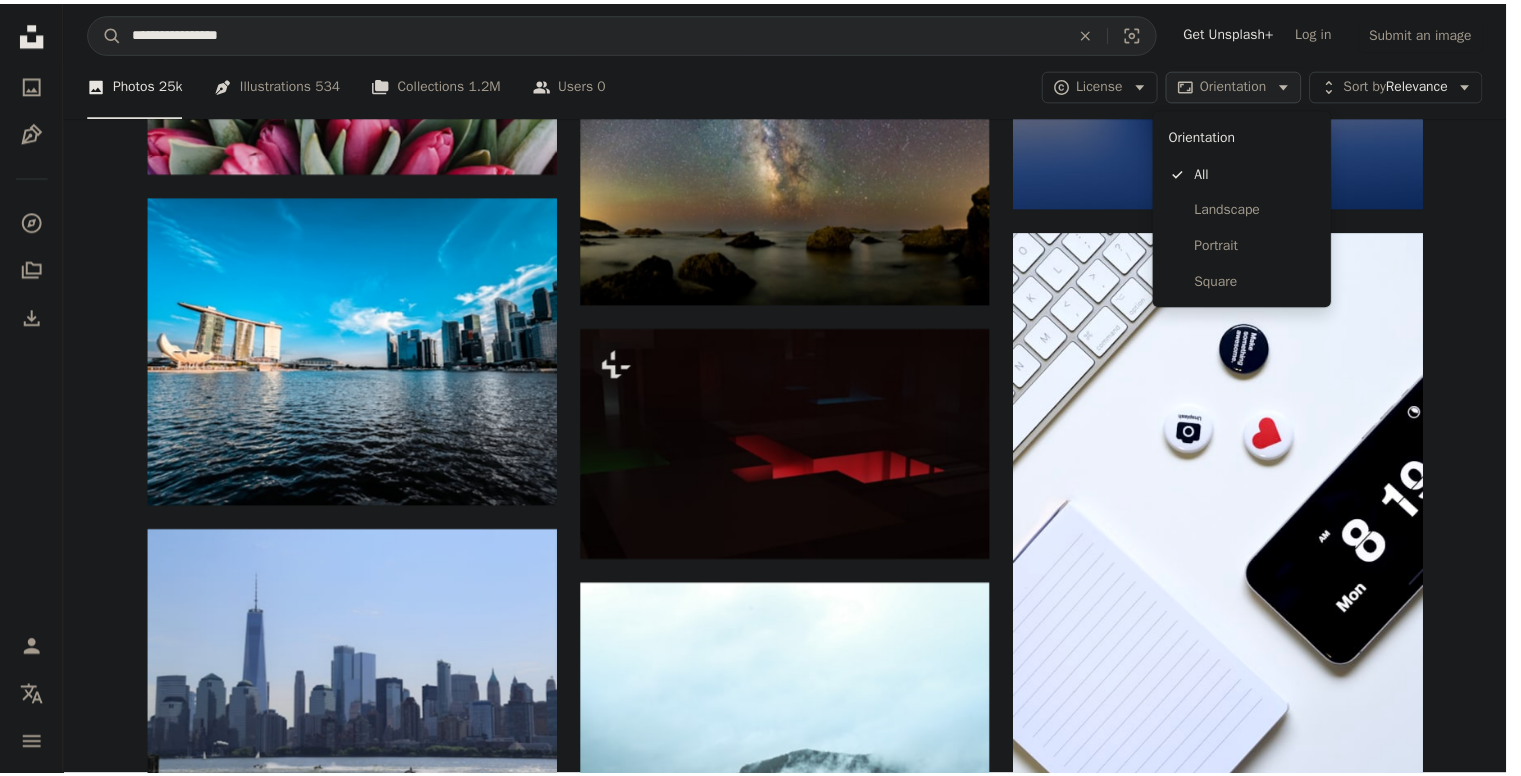 scroll, scrollTop: 48912, scrollLeft: 0, axis: vertical 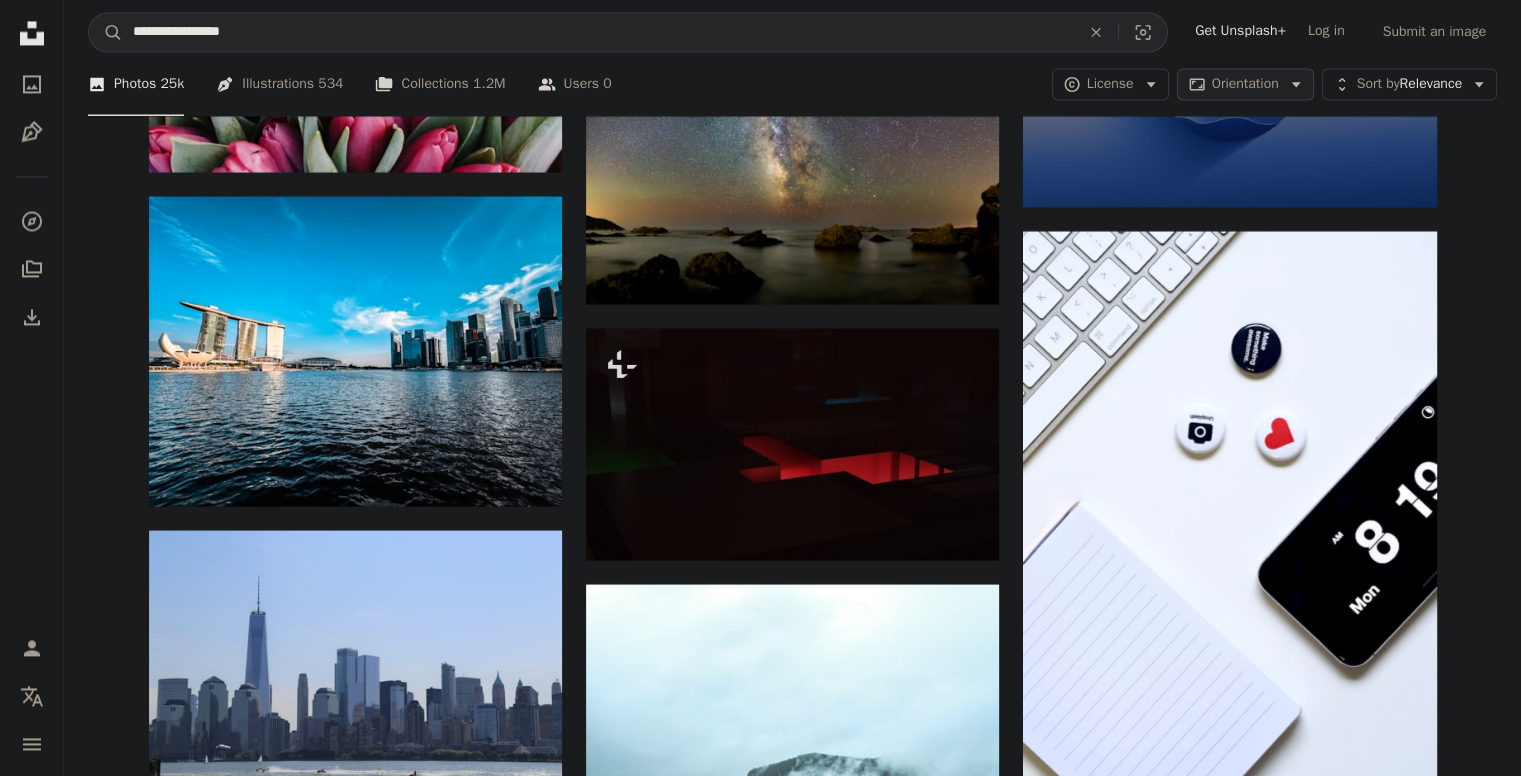 click on "Orientation" at bounding box center [1245, 83] 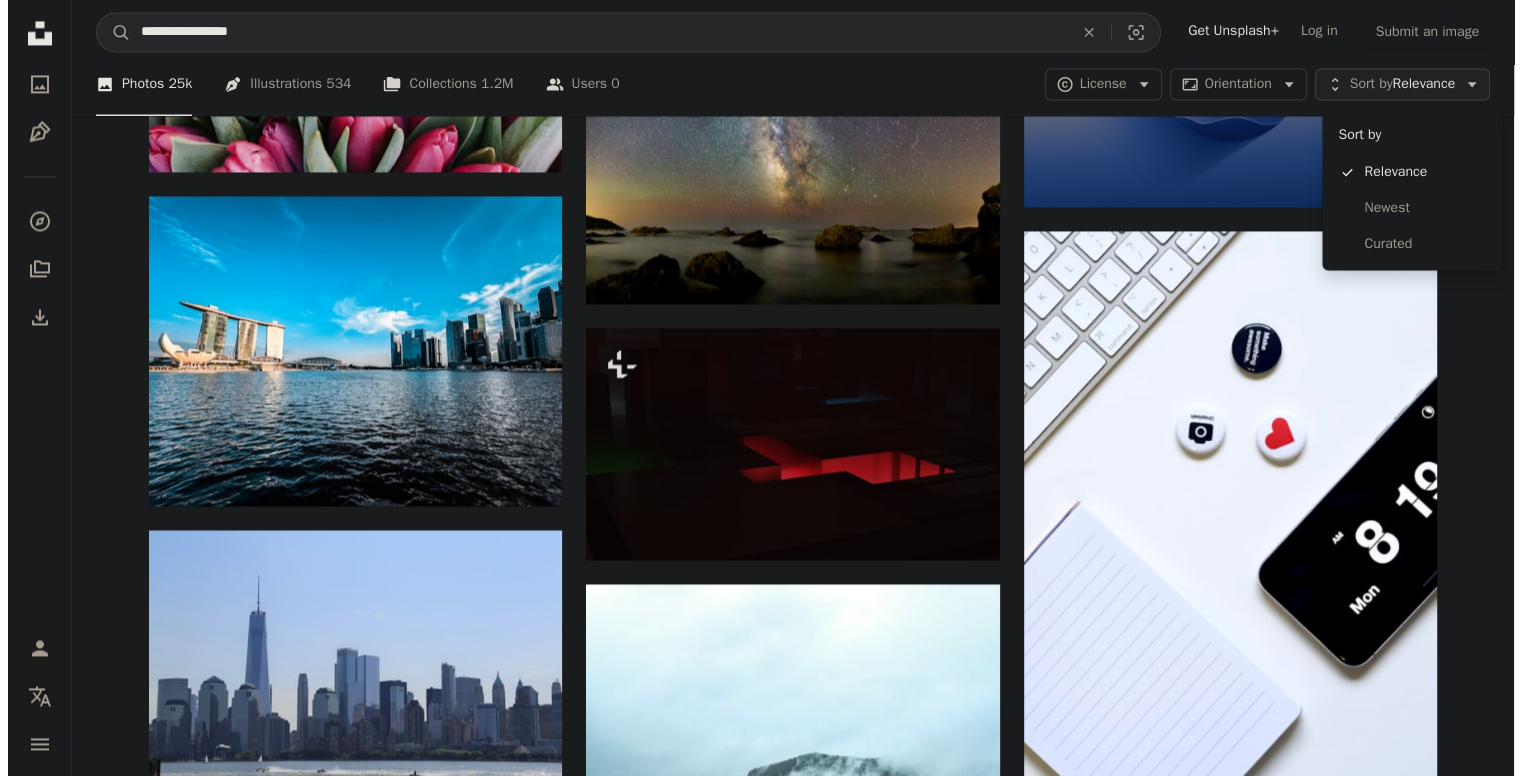 scroll, scrollTop: 0, scrollLeft: 0, axis: both 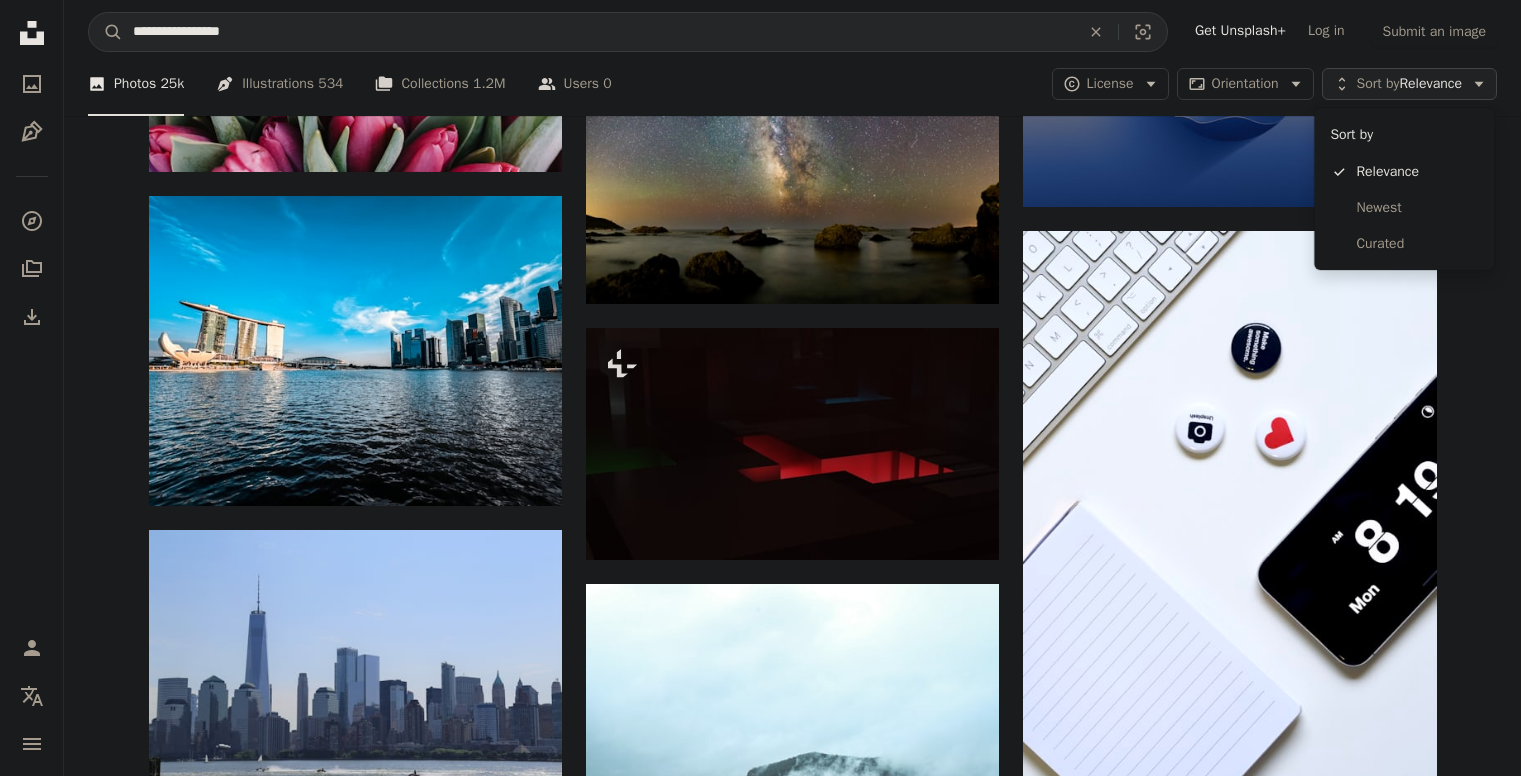 click on "Sort by  Relevance" at bounding box center (1409, 84) 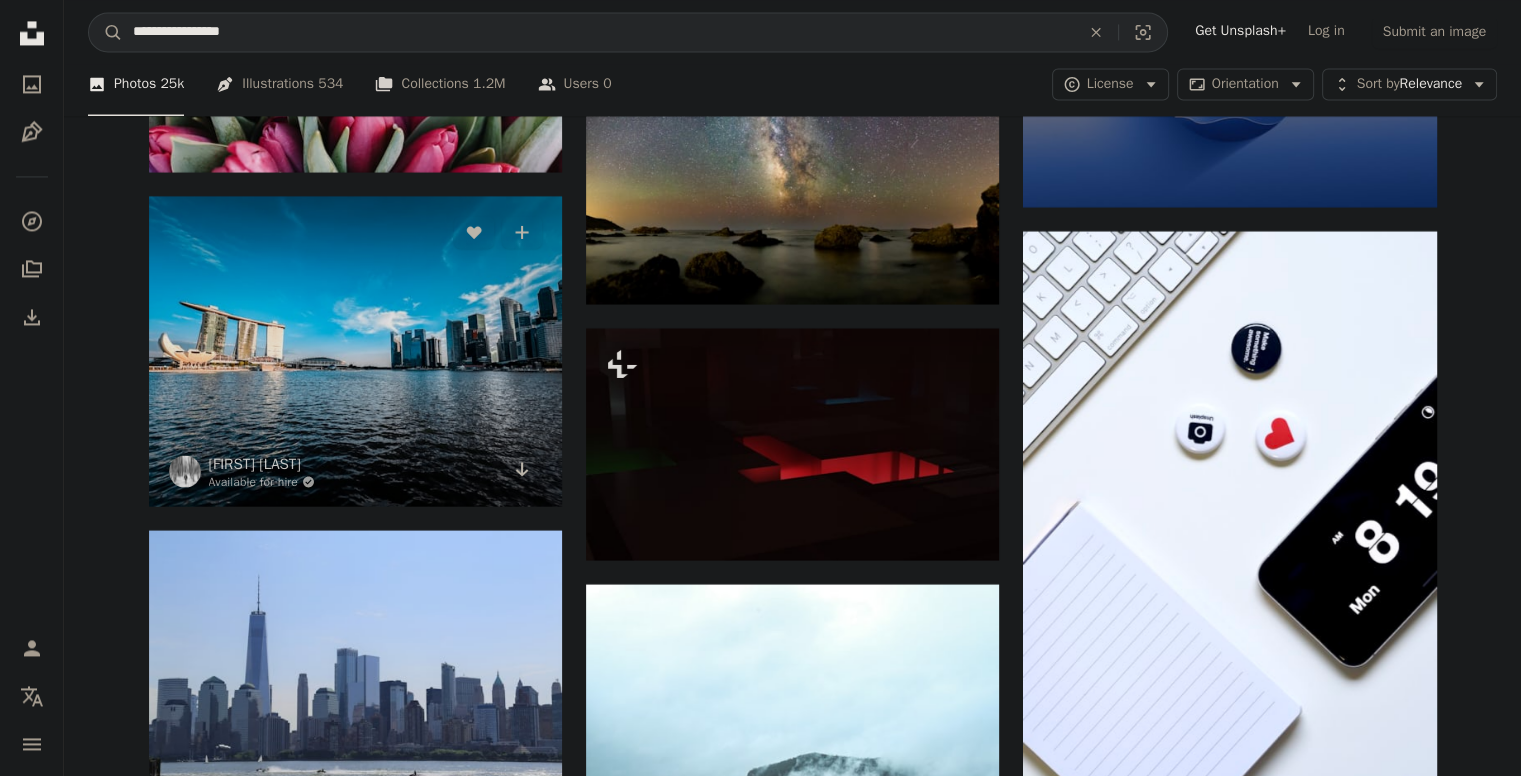 scroll, scrollTop: 0, scrollLeft: 0, axis: both 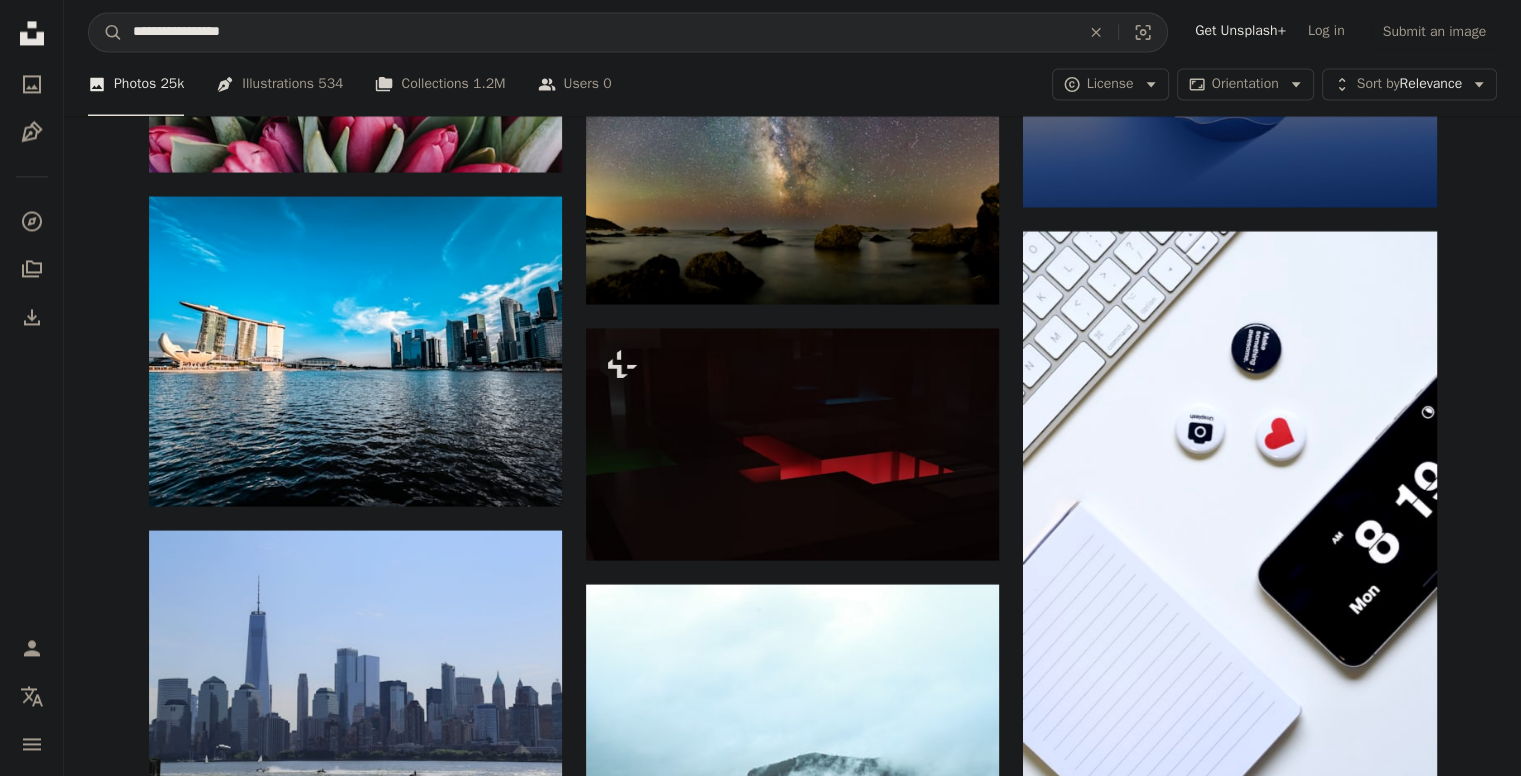 click on "Chevron right" 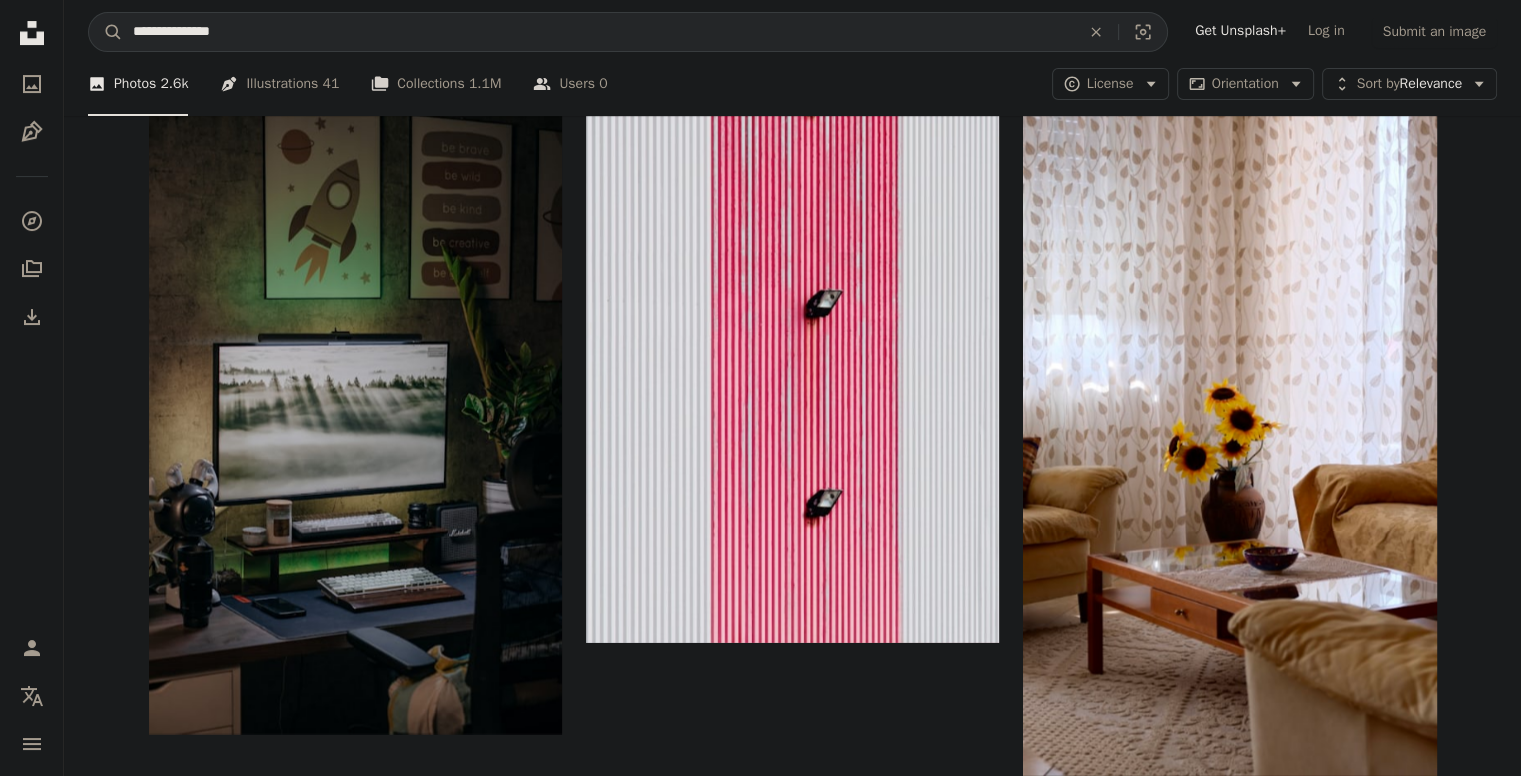 scroll, scrollTop: 36589, scrollLeft: 0, axis: vertical 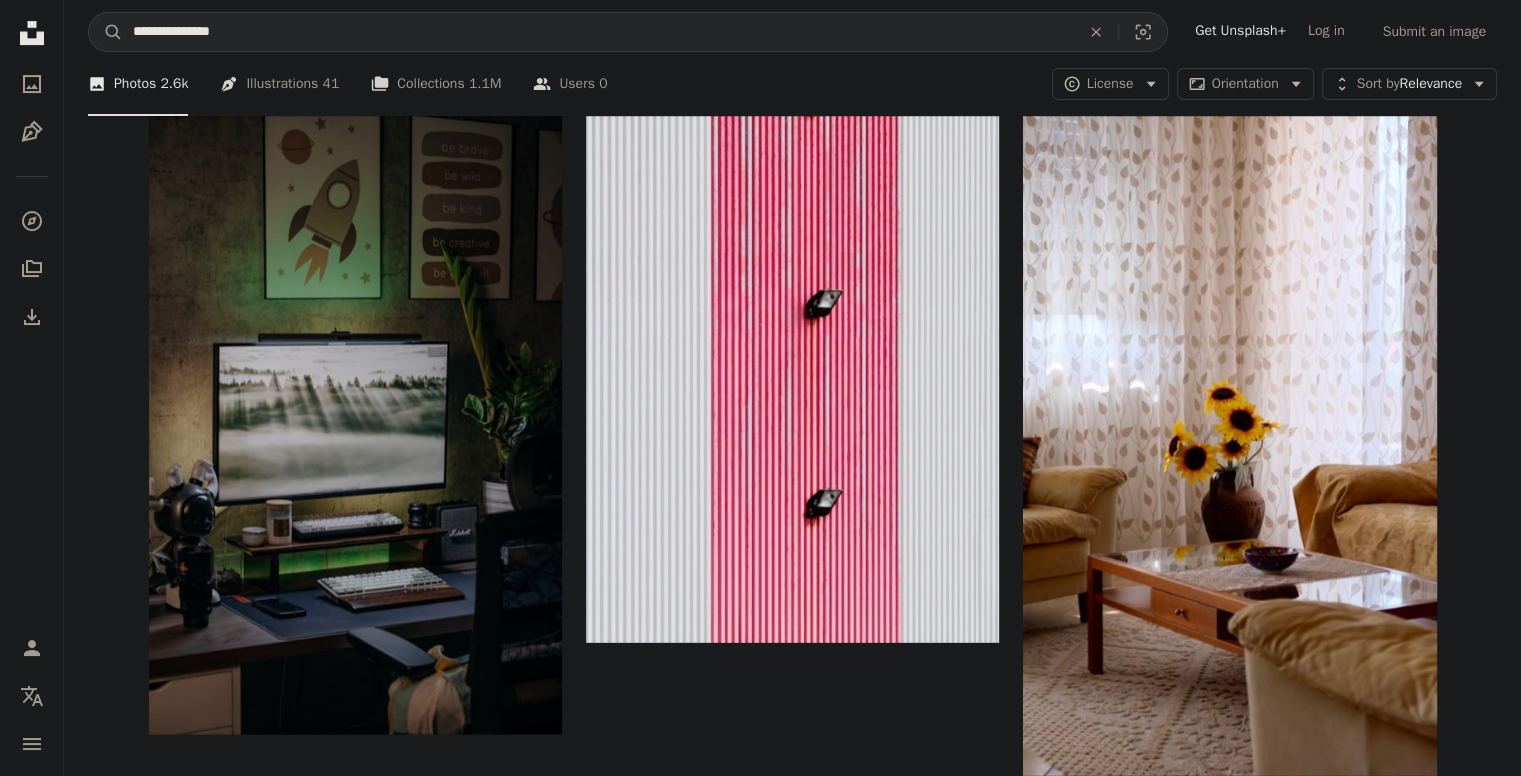click at bounding box center (792, -1491) 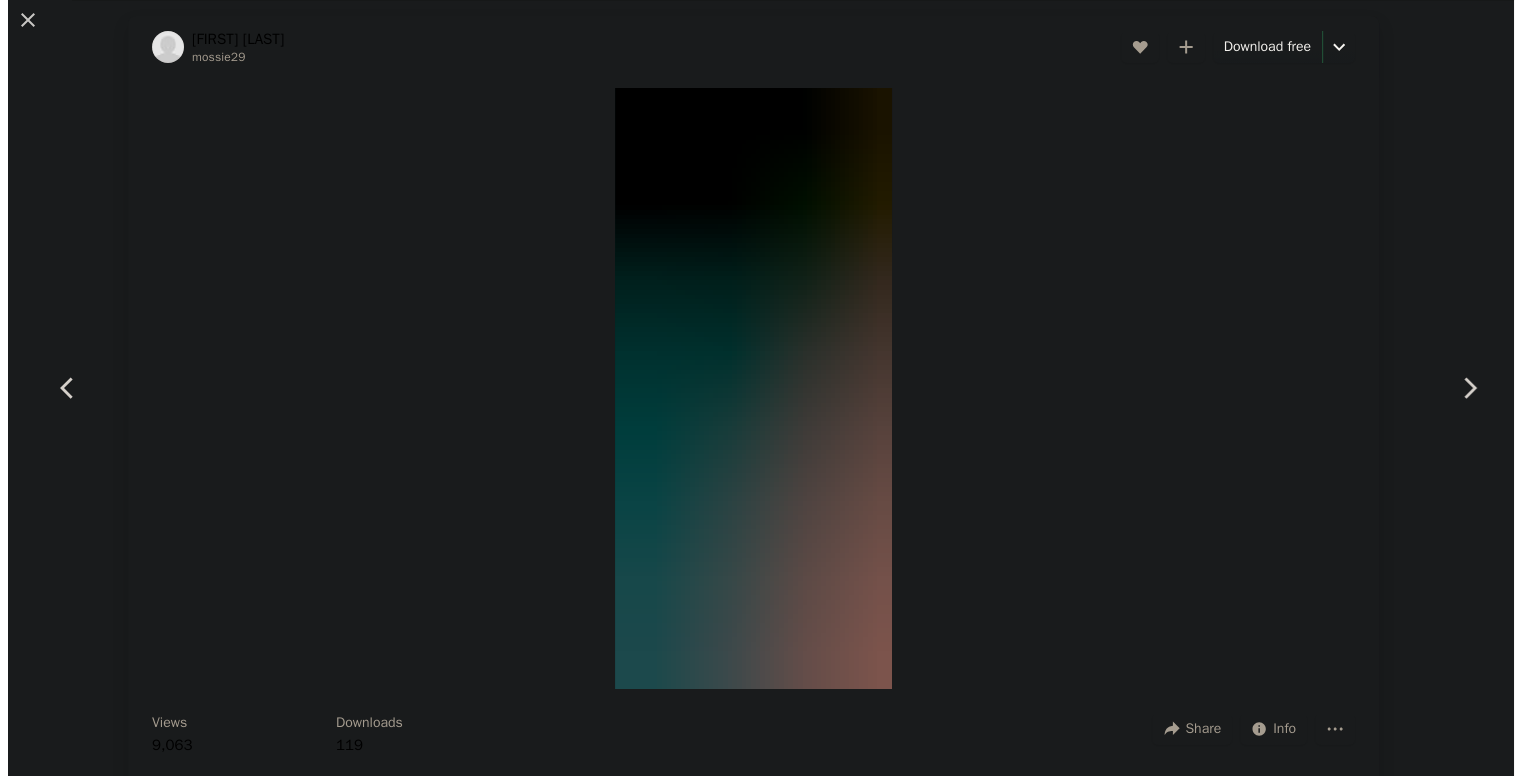 scroll, scrollTop: 40760, scrollLeft: 0, axis: vertical 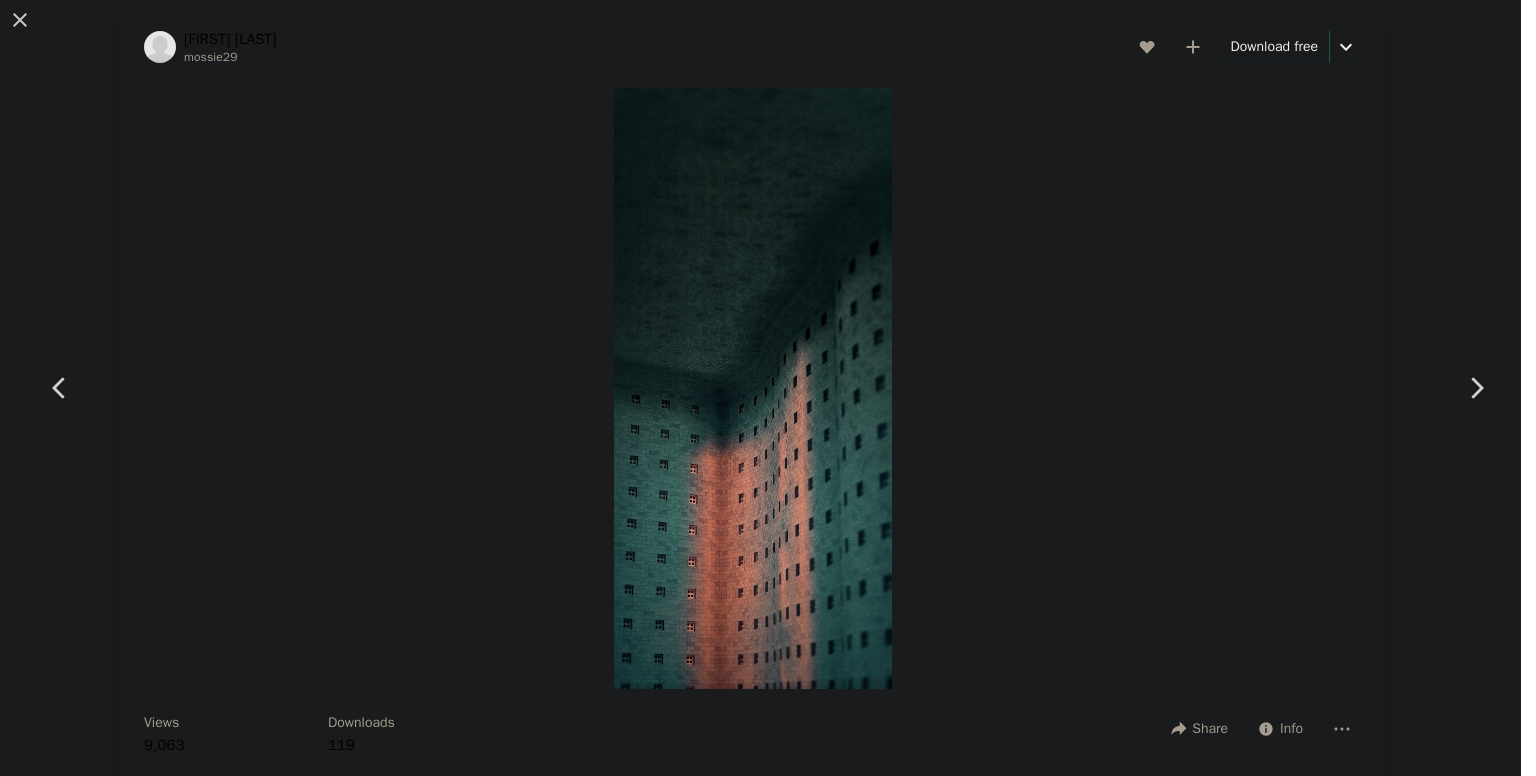click on "Photo by [FIRST] [LAST] on Unsplash
Copy content [FIRST] [LAST] [FIRST] [LAST] March [DAY], [YEAR]" at bounding box center (760, 388) 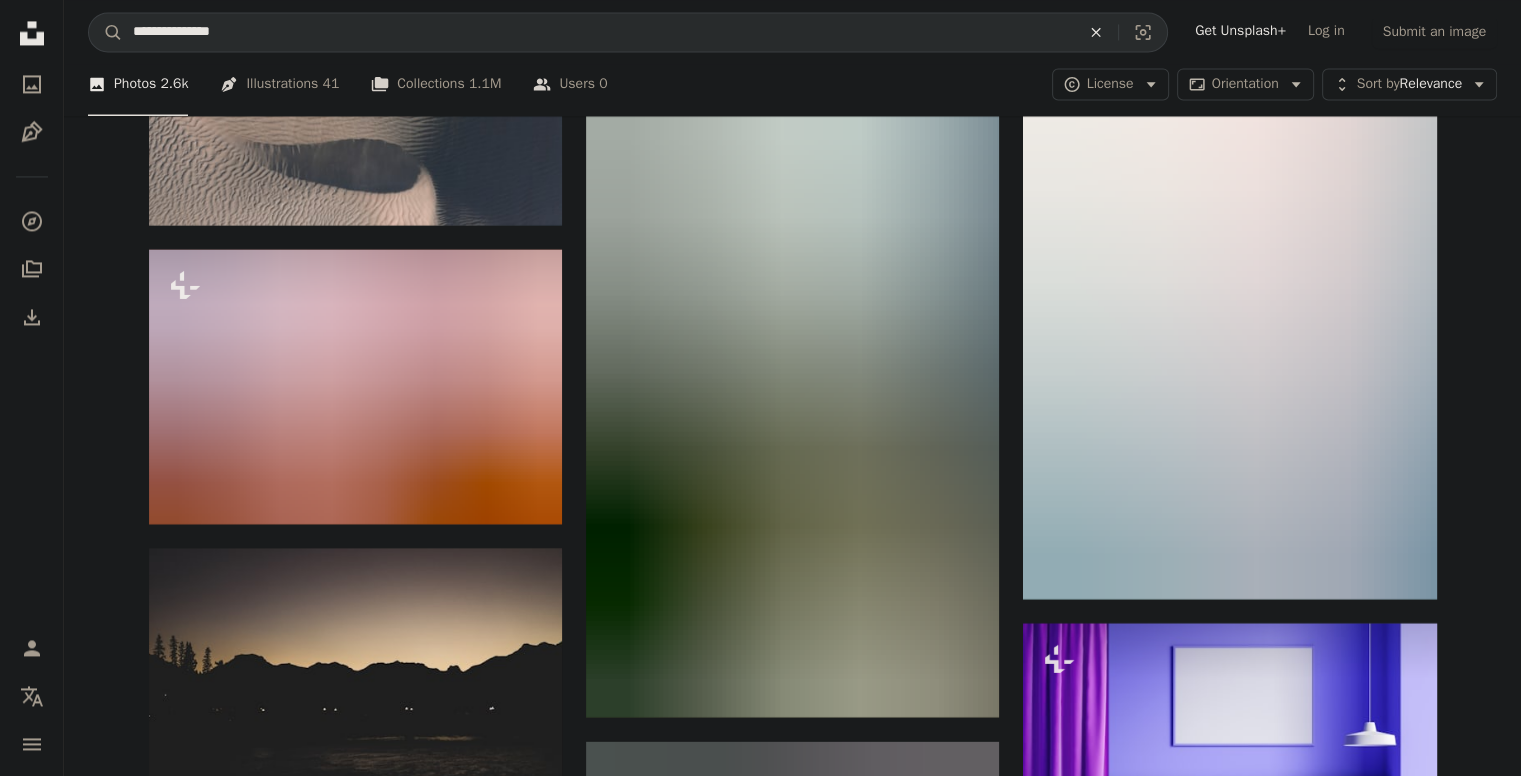 scroll, scrollTop: 46275, scrollLeft: 0, axis: vertical 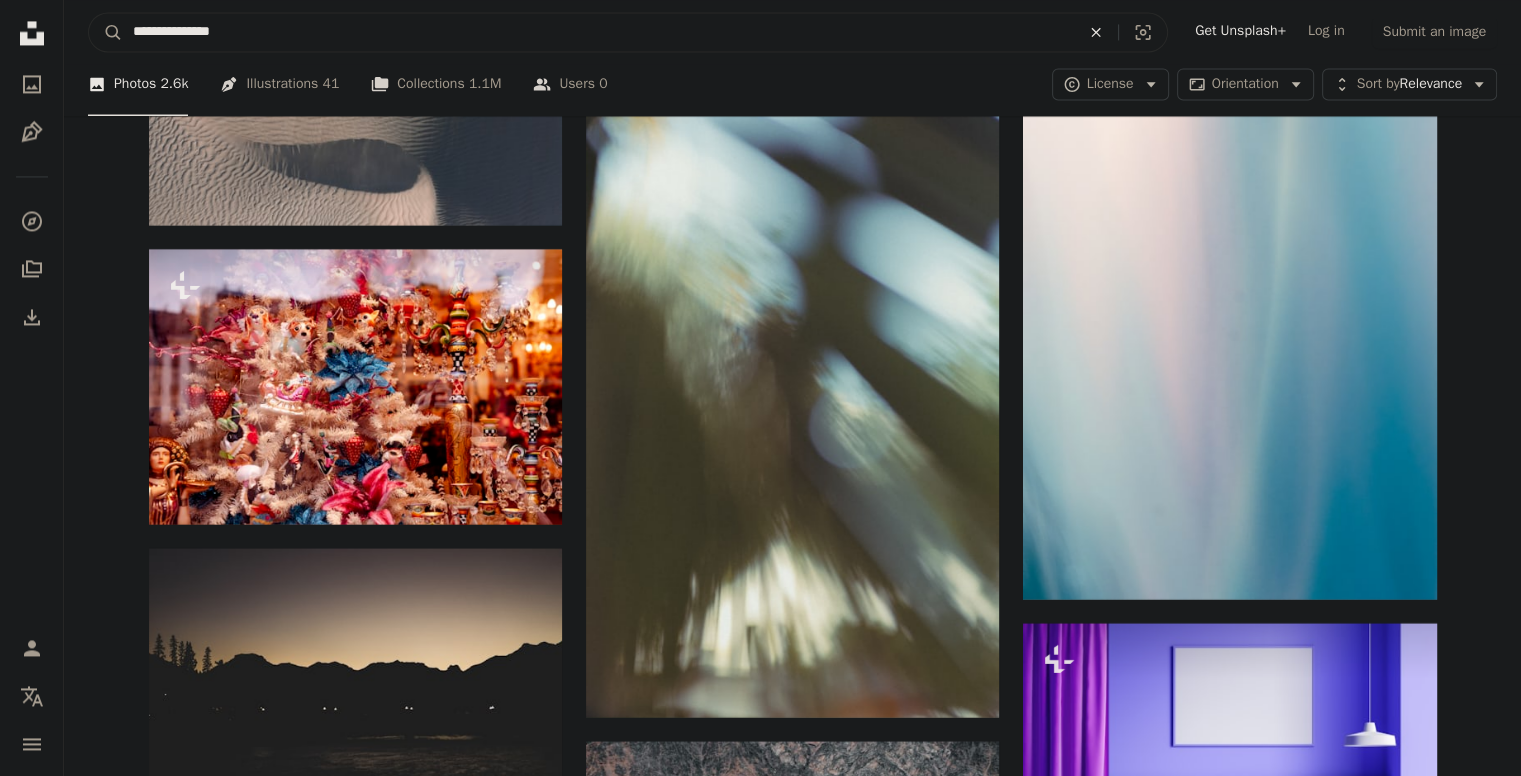 click on "An X shape" 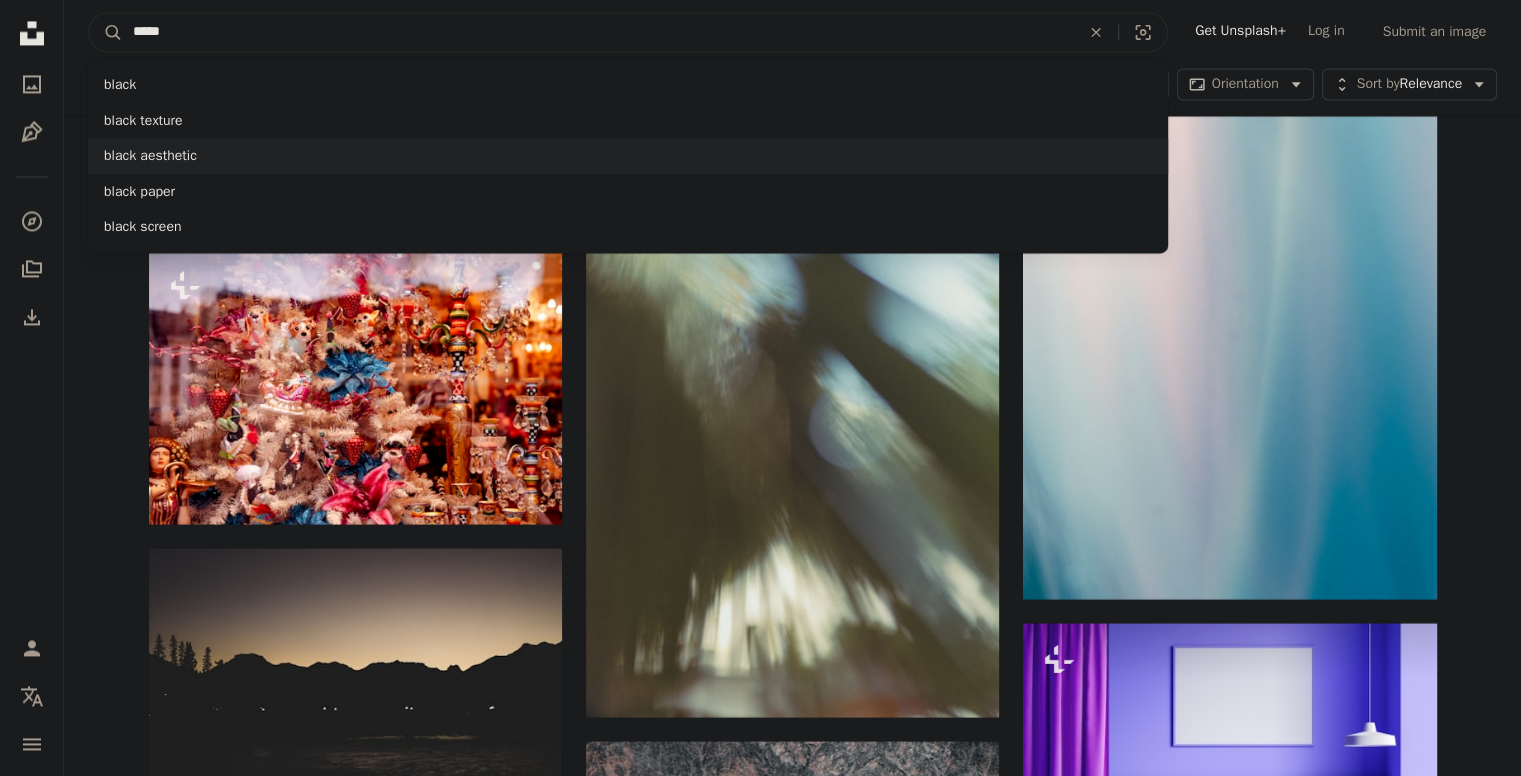 type on "*****" 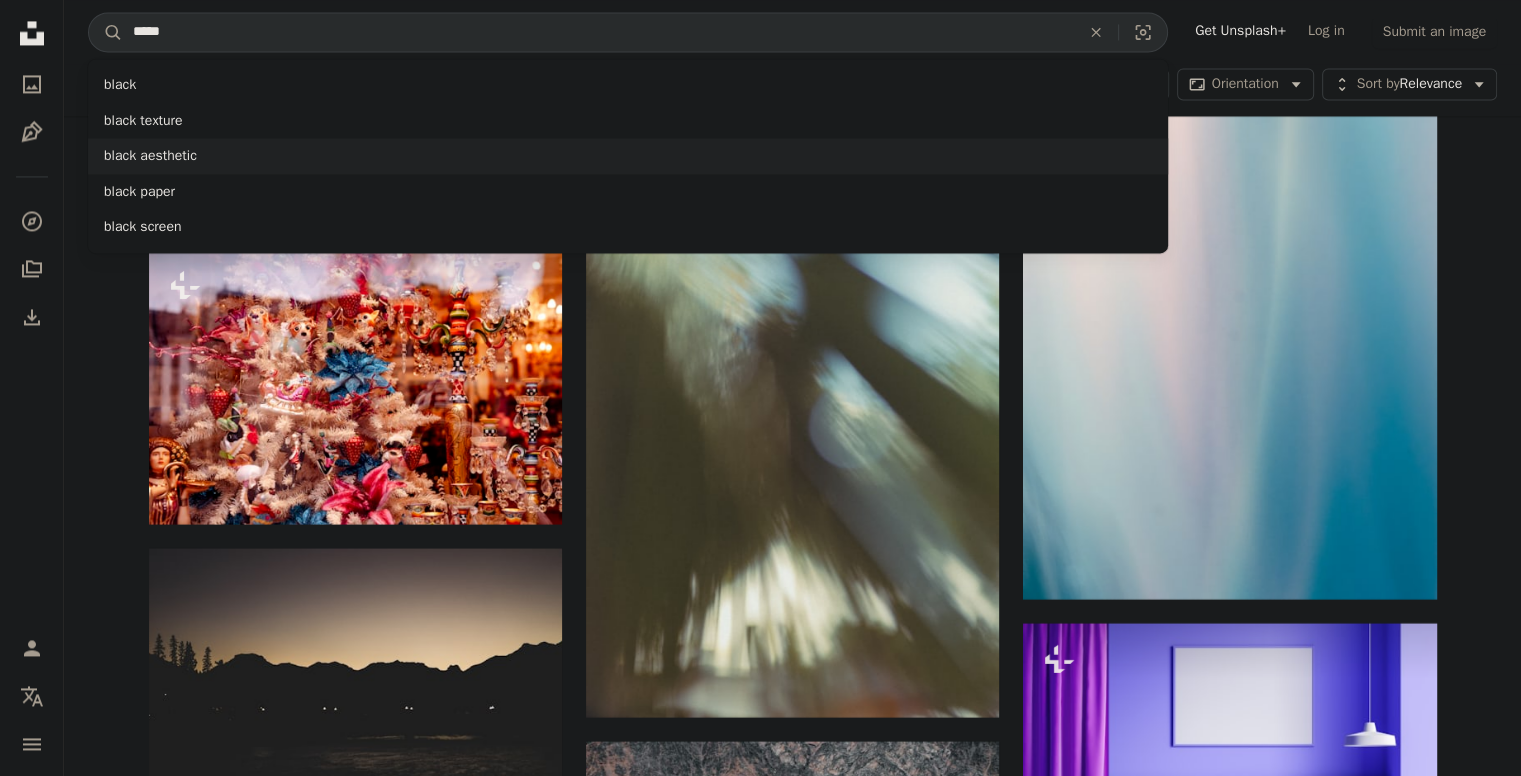 click on "black aesthetic" at bounding box center [628, 156] 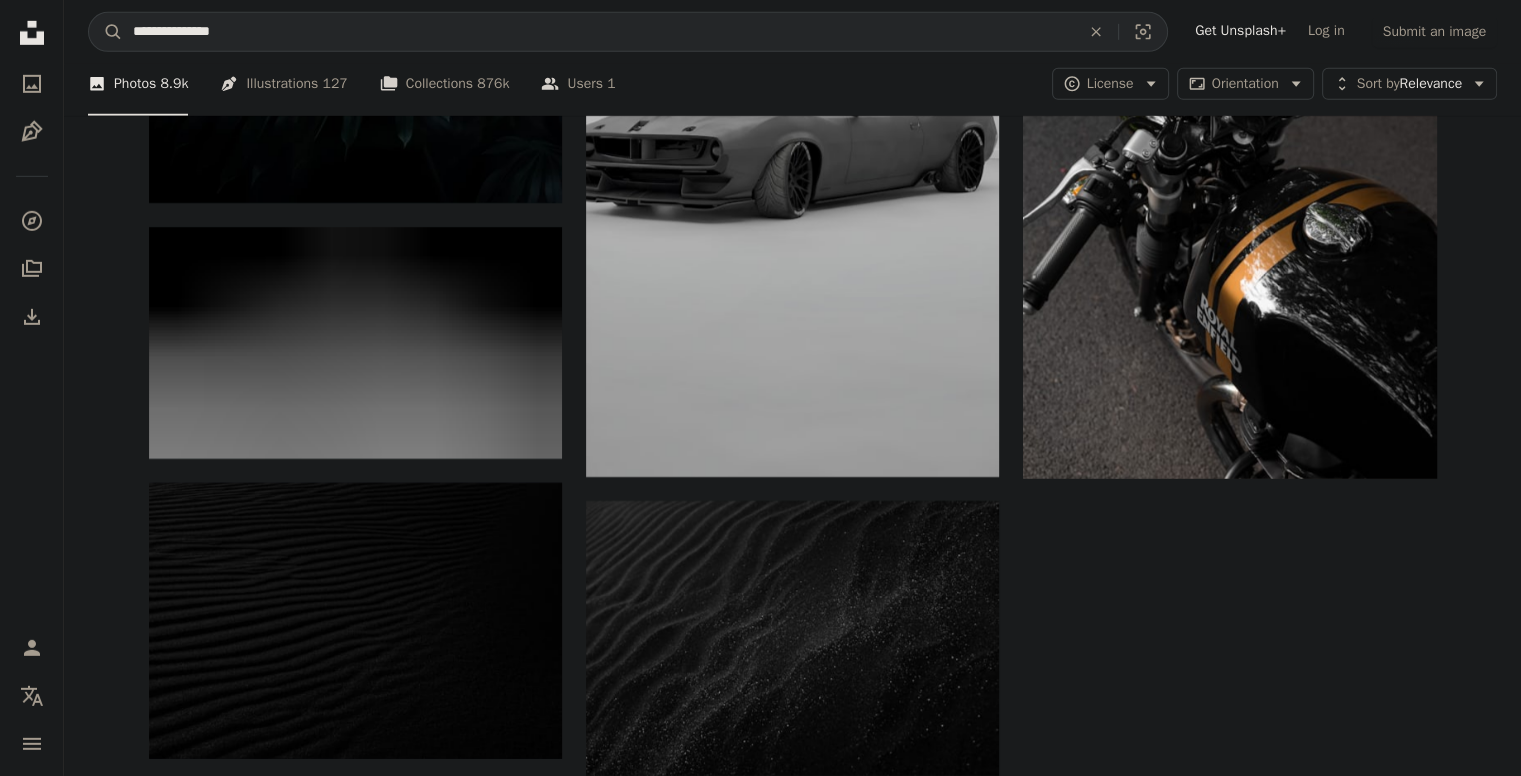scroll, scrollTop: 724, scrollLeft: 0, axis: vertical 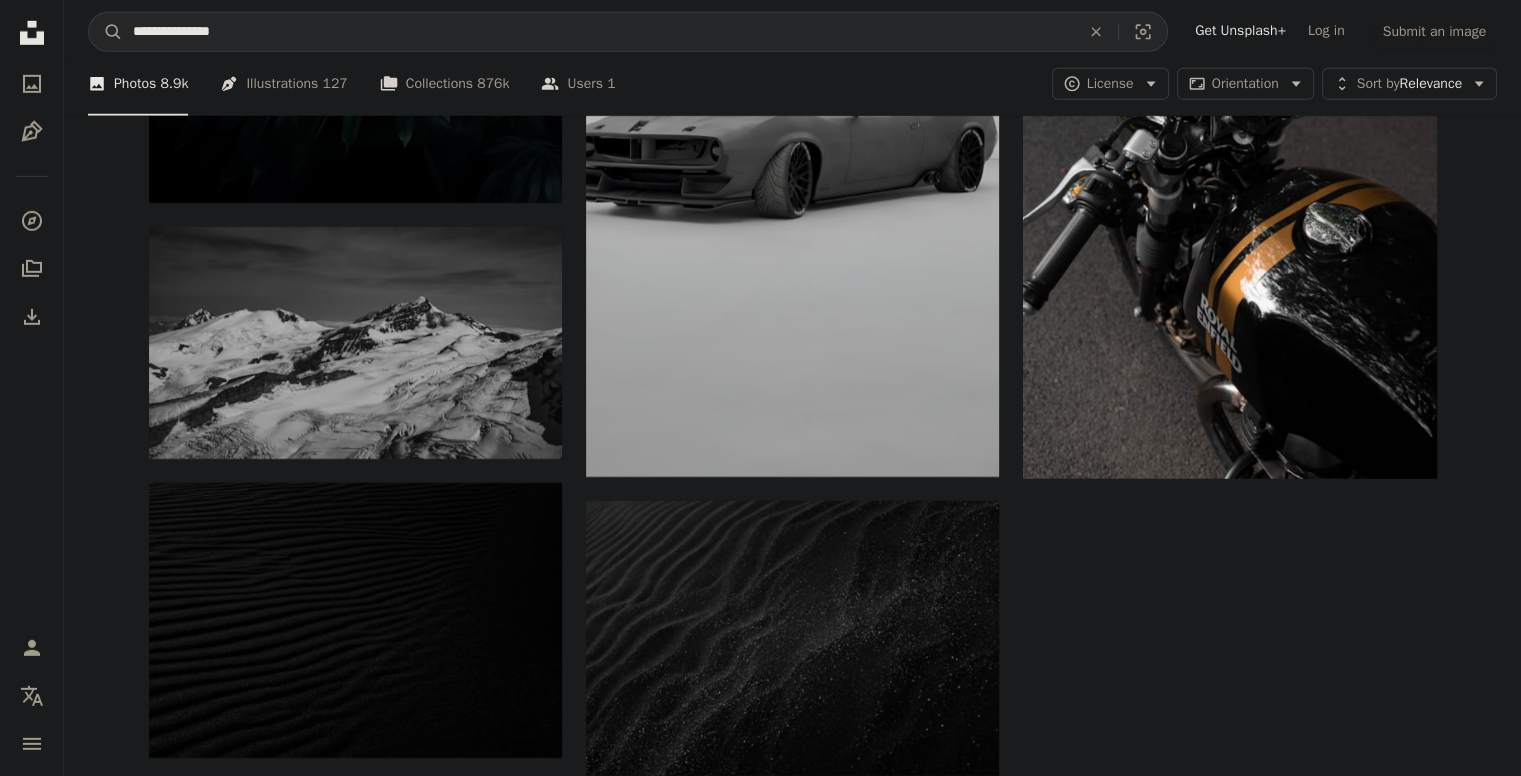 click at bounding box center (792, -5351) 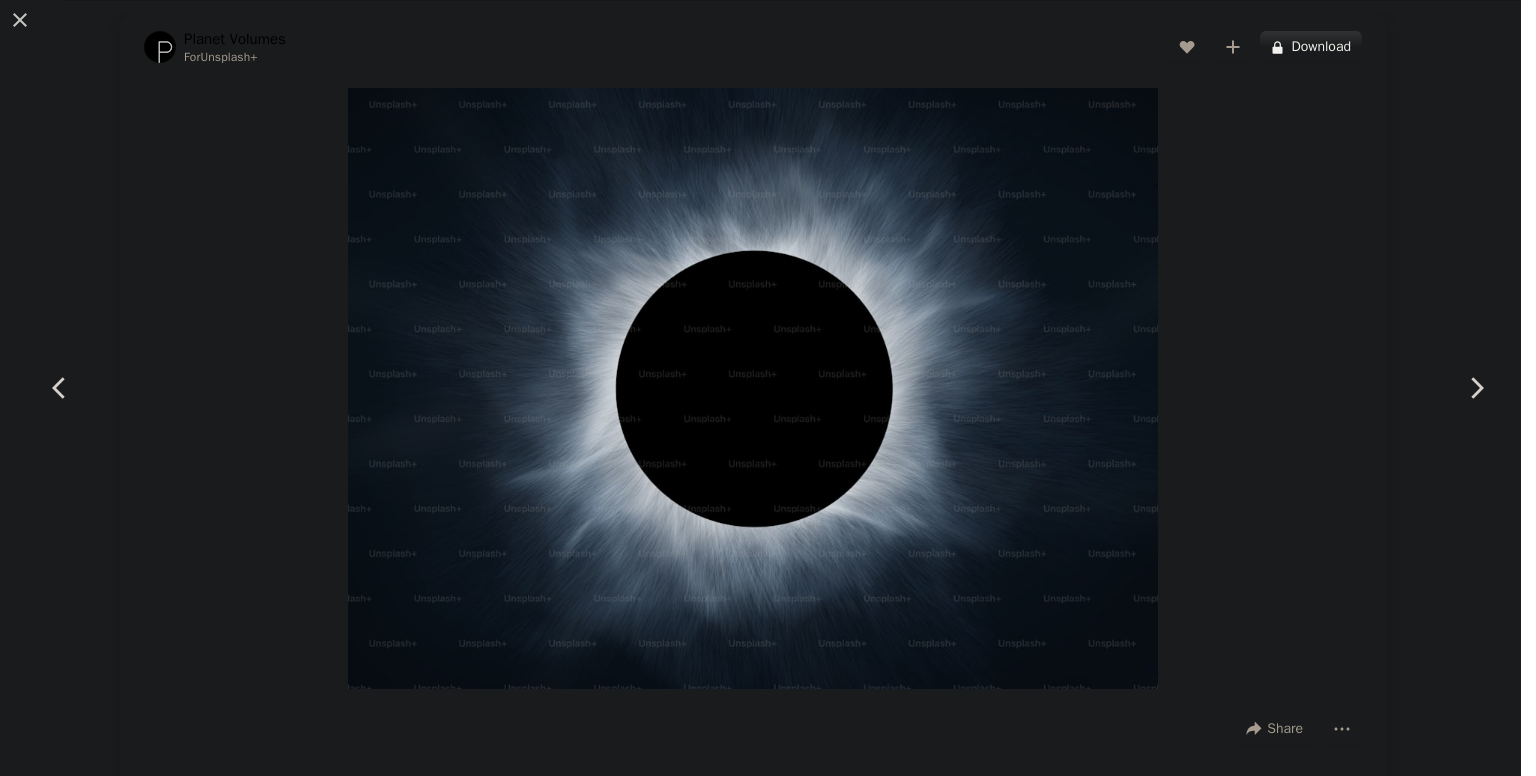 click on "March [DAY], [YEAR]" at bounding box center (760, 388) 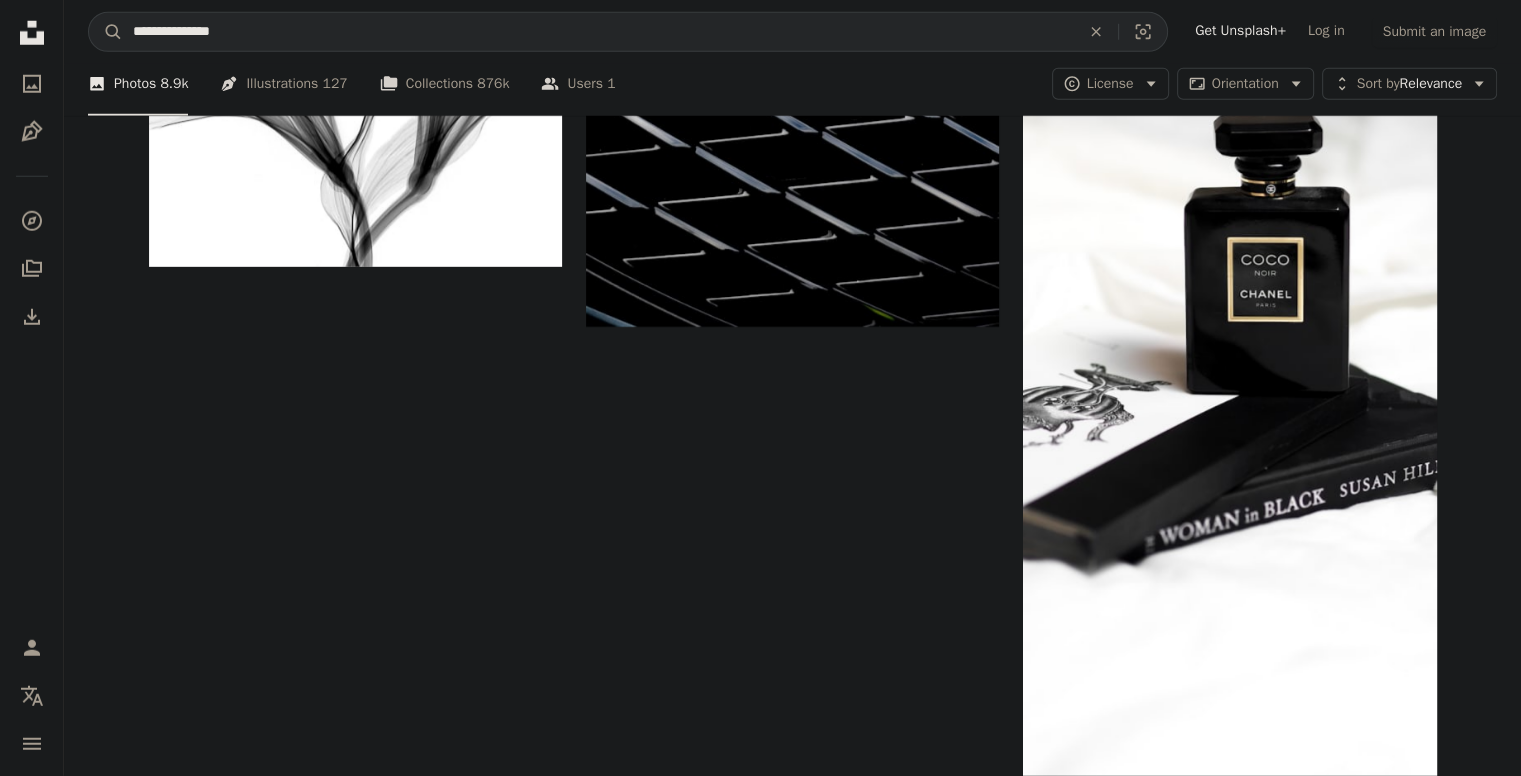 scroll, scrollTop: 25416, scrollLeft: 0, axis: vertical 